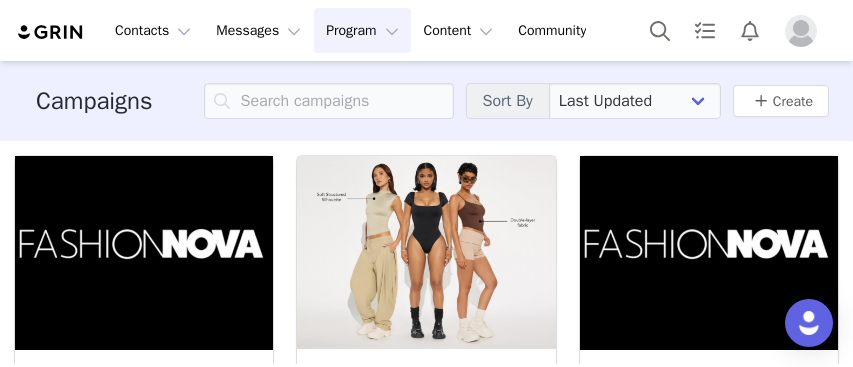 scroll, scrollTop: 0, scrollLeft: 0, axis: both 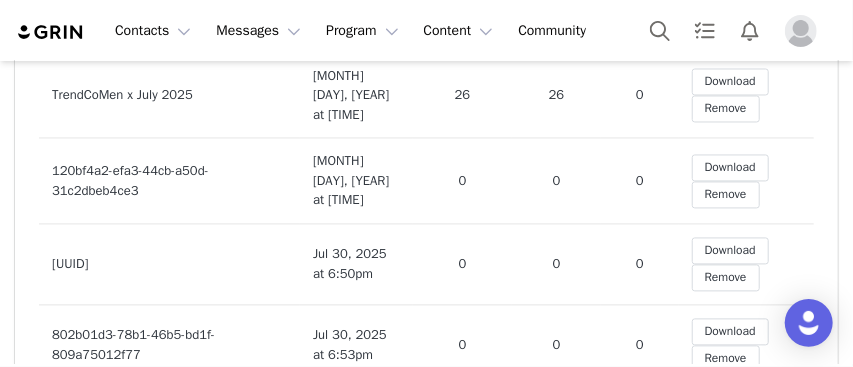drag, startPoint x: 308, startPoint y: 262, endPoint x: 392, endPoint y: 258, distance: 84.095184 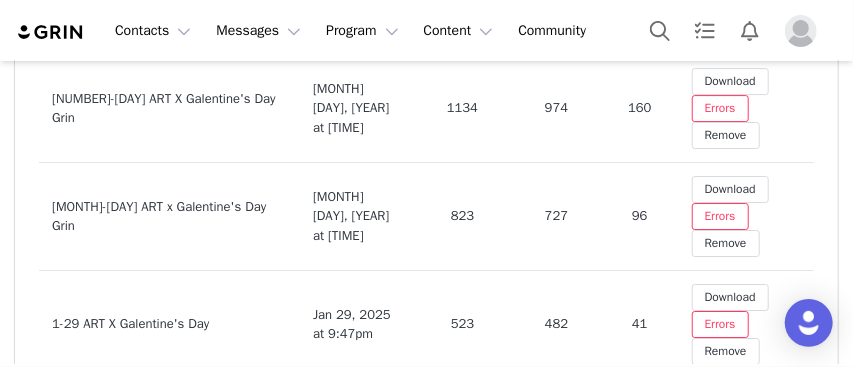 scroll, scrollTop: 9720, scrollLeft: 0, axis: vertical 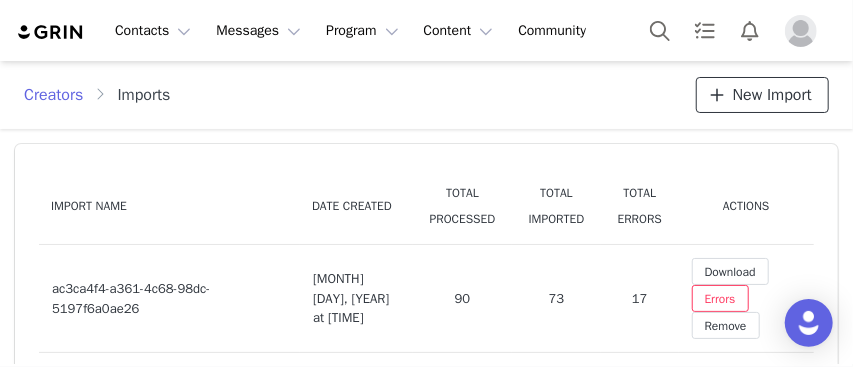 click on "New Import" at bounding box center (772, 95) 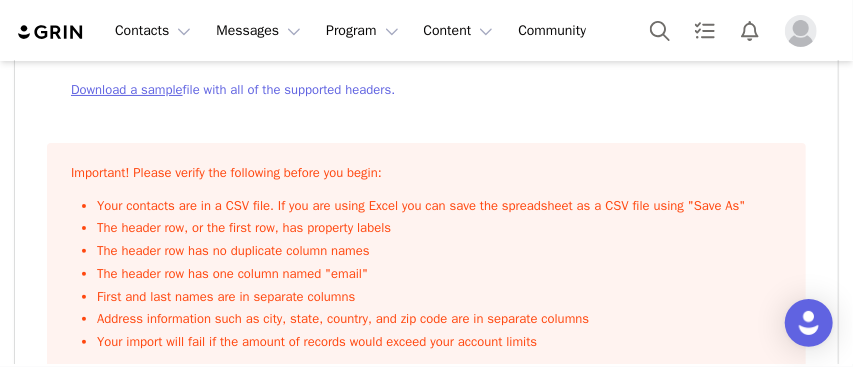 scroll, scrollTop: 0, scrollLeft: 0, axis: both 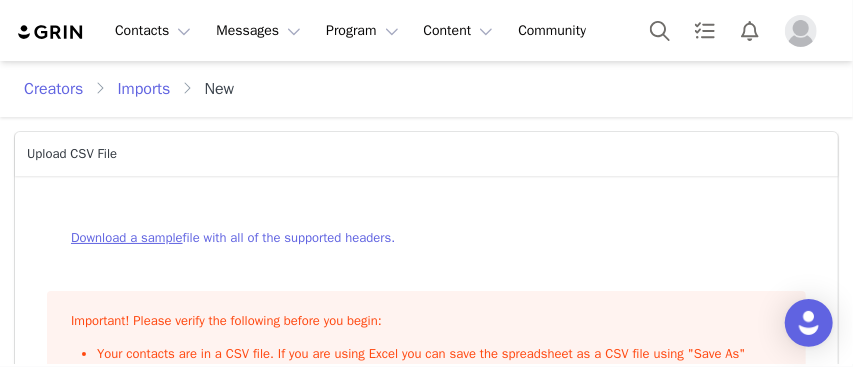 click on "Download a sample" at bounding box center (127, 237) 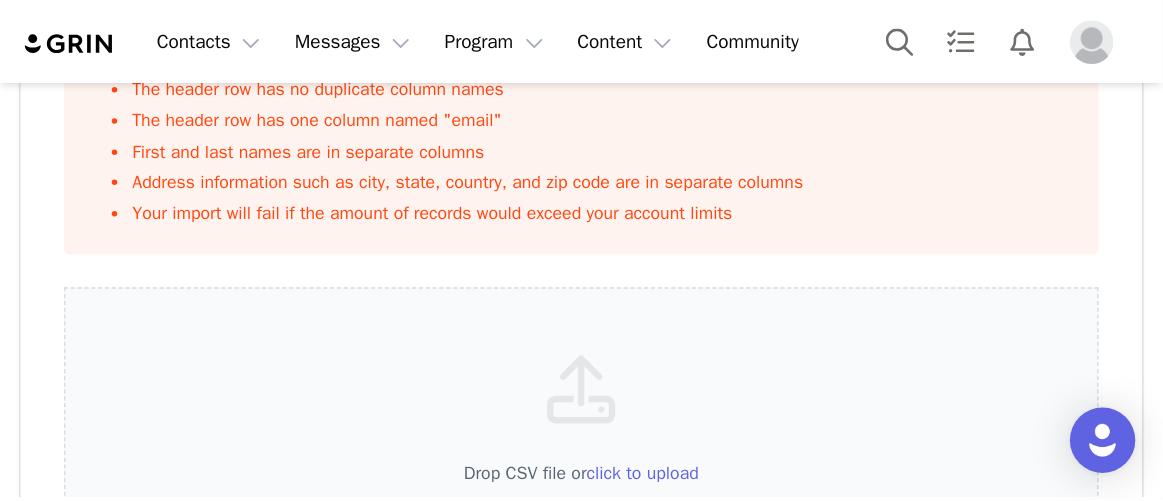 scroll, scrollTop: 133, scrollLeft: 0, axis: vertical 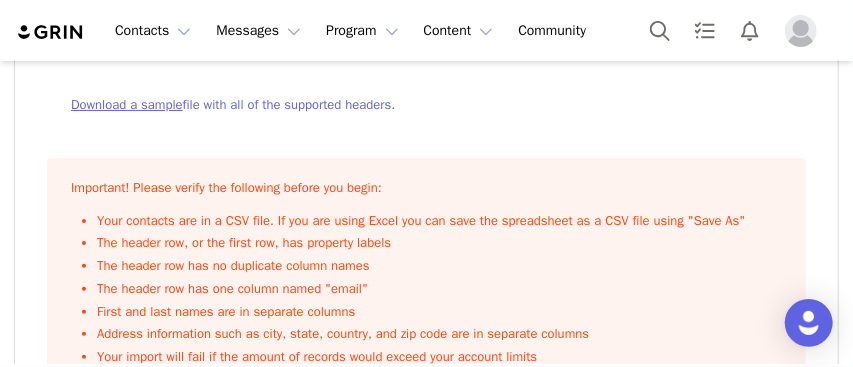 drag, startPoint x: 120, startPoint y: 222, endPoint x: 801, endPoint y: 229, distance: 681.03595 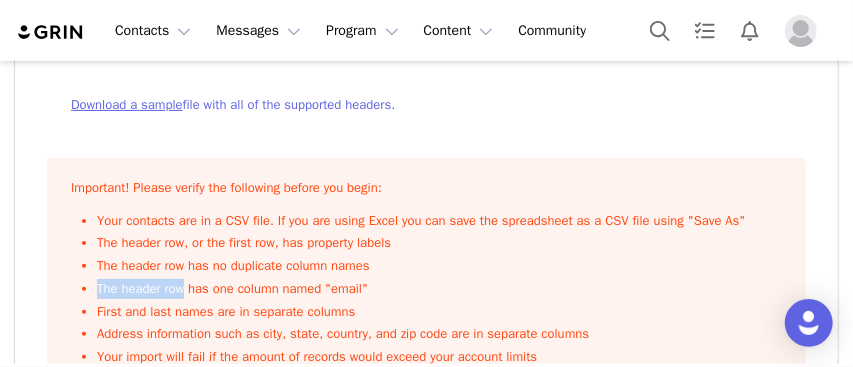 drag, startPoint x: 575, startPoint y: 267, endPoint x: 180, endPoint y: 281, distance: 395.24802 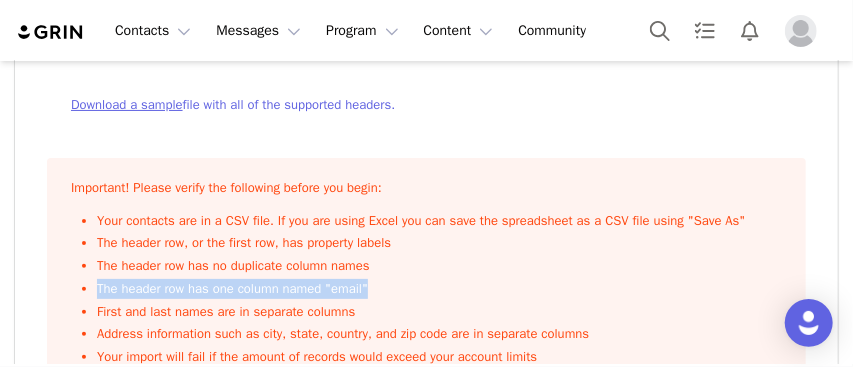 drag, startPoint x: 399, startPoint y: 291, endPoint x: 280, endPoint y: 222, distance: 137.55727 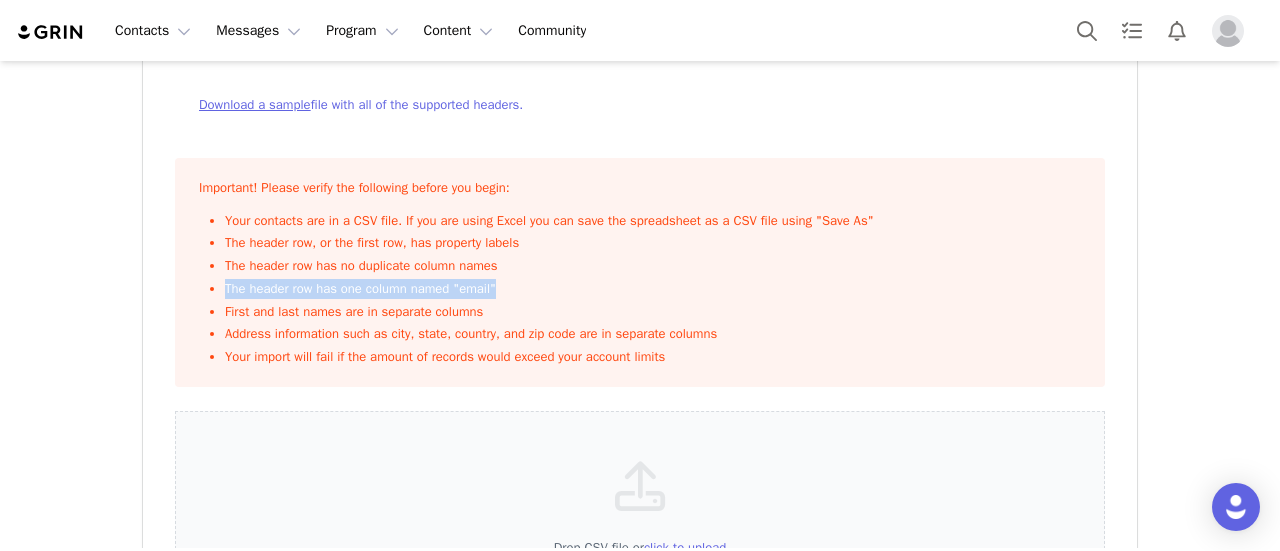 scroll, scrollTop: 133, scrollLeft: 0, axis: vertical 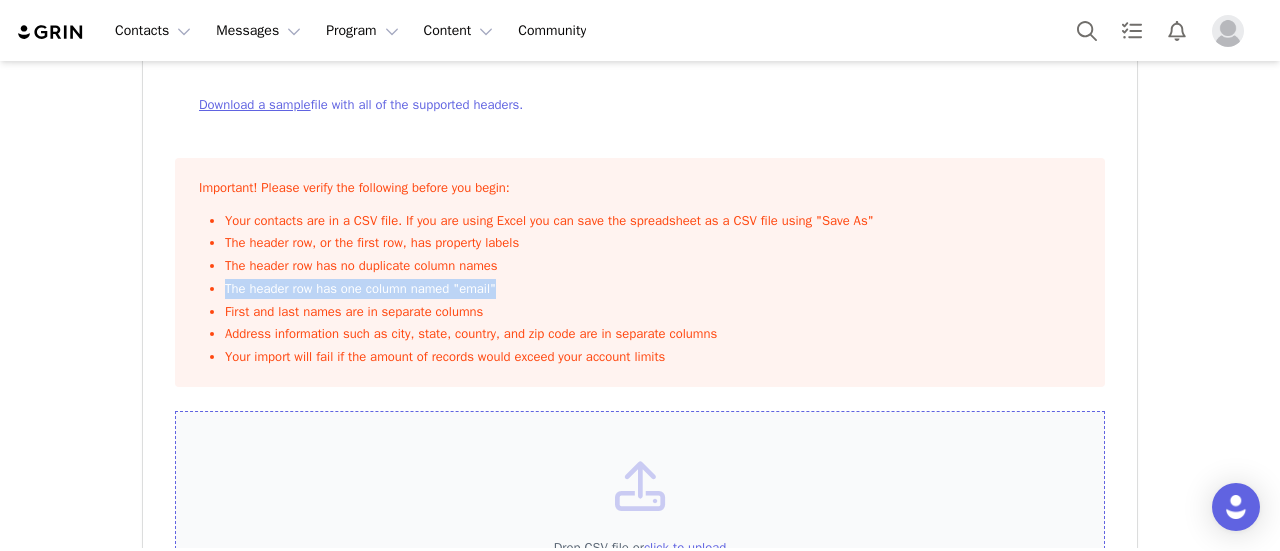 drag, startPoint x: 828, startPoint y: 5, endPoint x: 681, endPoint y: 451, distance: 469.6009 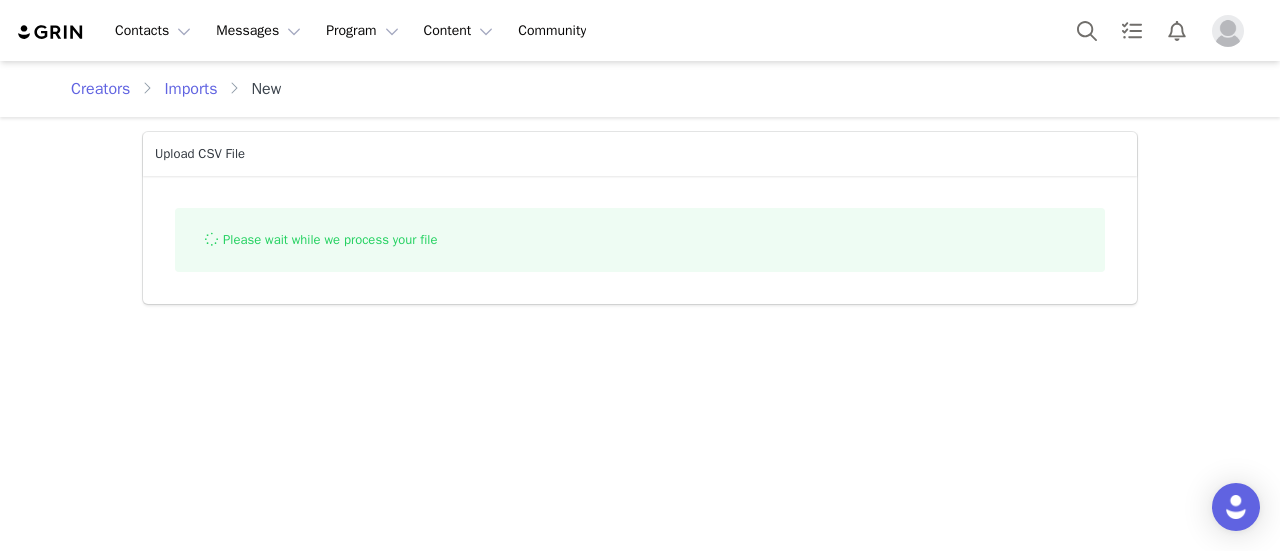 scroll, scrollTop: 0, scrollLeft: 0, axis: both 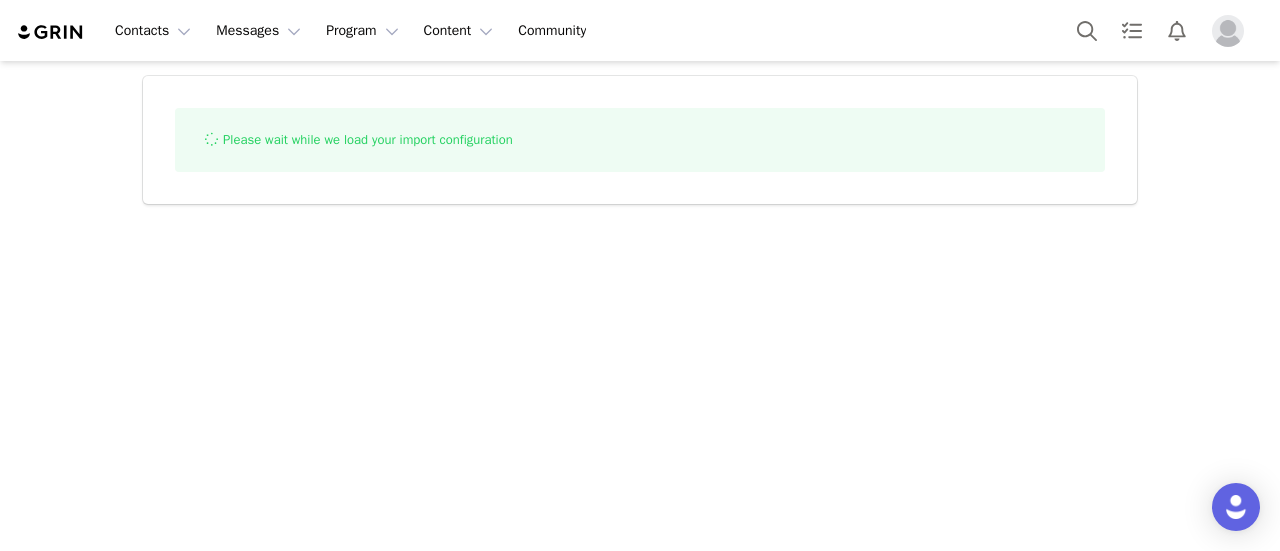 select on "influencer" 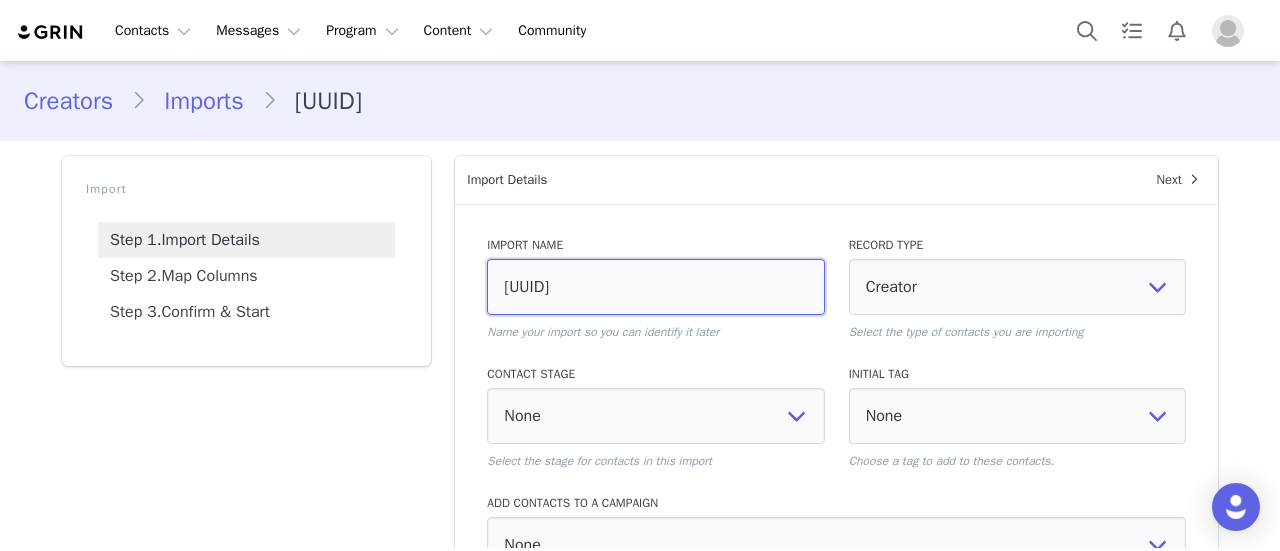 click on "[UUID]" at bounding box center [655, 287] 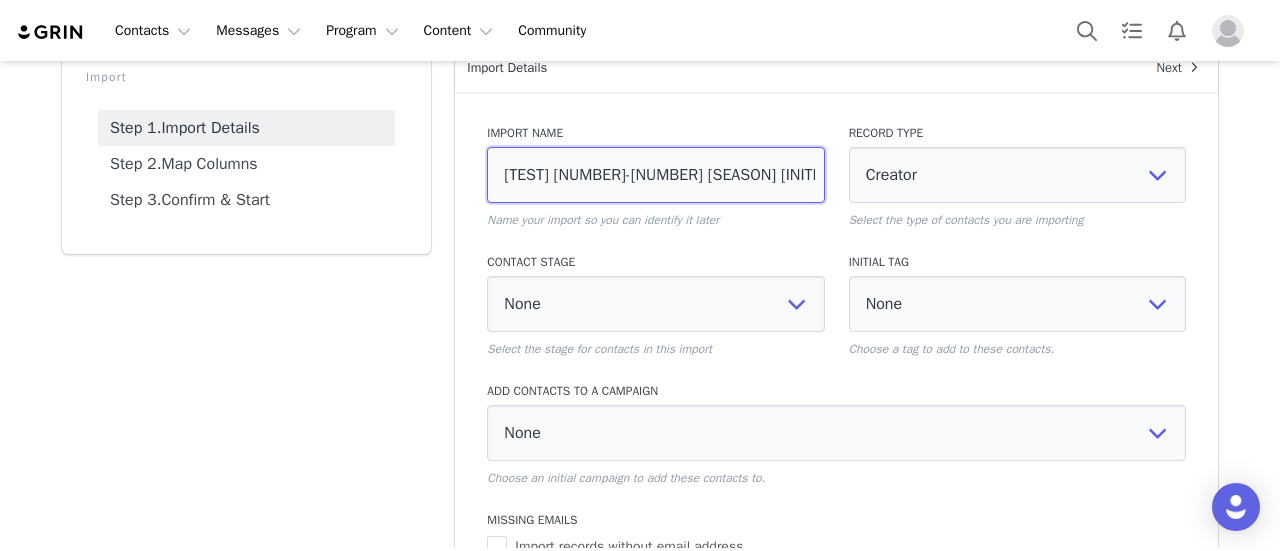scroll, scrollTop: 200, scrollLeft: 0, axis: vertical 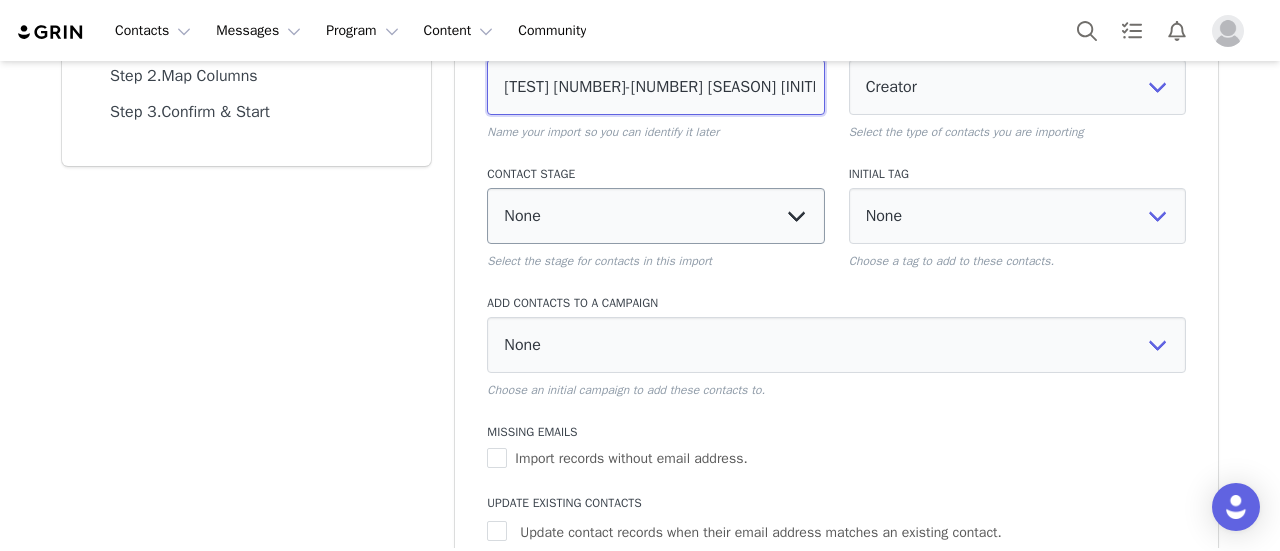 type on "[TEST] [NUMBER]-[NUMBER] [SEASON] [INITIALS] x Fashion Nova" 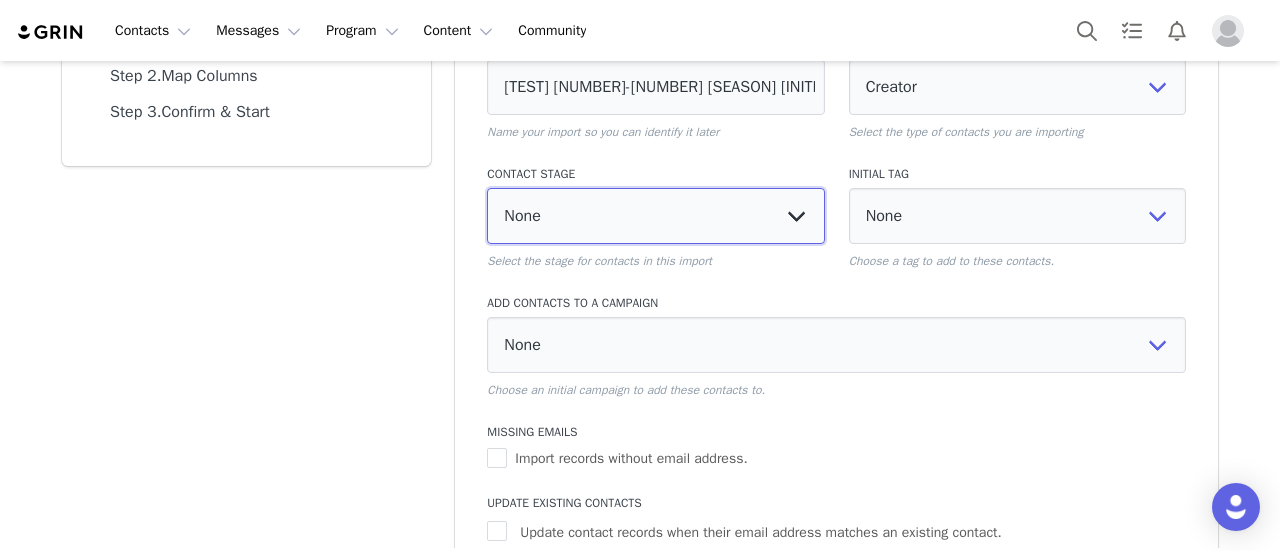 click on "None  0A: WAITING APPROVAL   0B: NEEDS OUTREACH   1: CONTACTED   2: NEGOTIATION   2A: NO DEAL - BUDGET   2B: NO DEAL - OTHER   2C: NO DEAL - CONTACTED/ NO RESPONSE   3: SETUP   4: LOCKED IN   4A: PAUSED   4B: LOCKED IN - AGENCY CAMPAIGN   4C: LOCKED IN - MICRO CAMPAIGNS   5A: REVIEW REQUEST   5B: CLOSE/BREACH REQUEST   5C: REFUND IN PROGRESS   6: CLOSED   6A: COLLECTIONS/BLACKLISTED   6B: AGENCY INACTIVE   [FIRST]   NO STAGE" at bounding box center [655, 216] 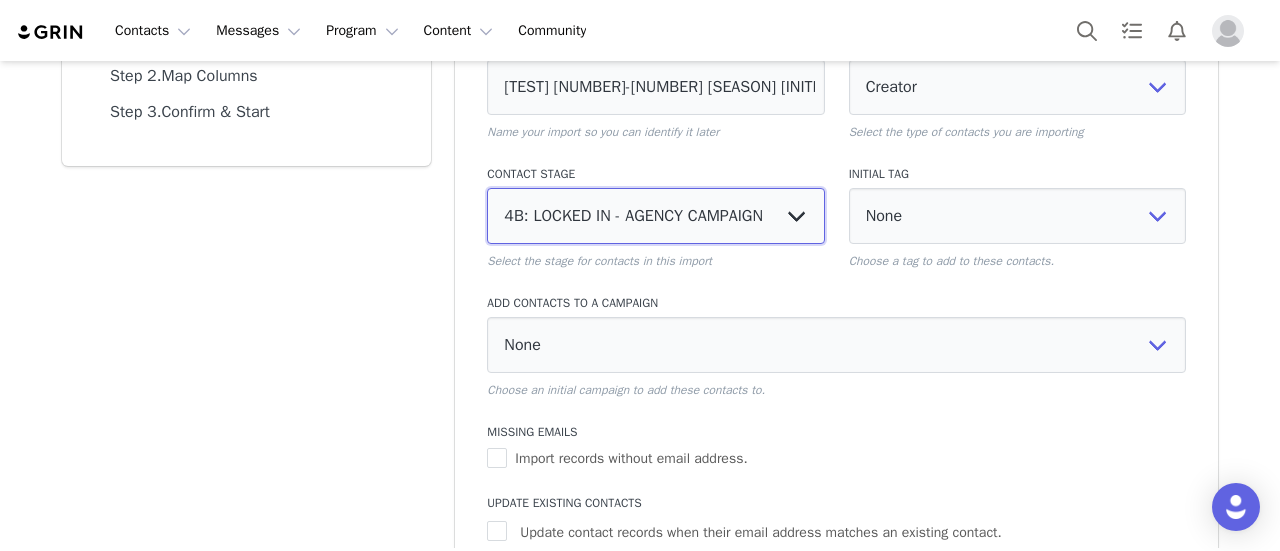 click on "None  0A: WAITING APPROVAL   0B: NEEDS OUTREACH   1: CONTACTED   2: NEGOTIATION   2A: NO DEAL - BUDGET   2B: NO DEAL - OTHER   2C: NO DEAL - CONTACTED/ NO RESPONSE   3: SETUP   4: LOCKED IN   4A: PAUSED   4B: LOCKED IN - AGENCY CAMPAIGN   4C: LOCKED IN - MICRO CAMPAIGNS   5A: REVIEW REQUEST   5B: CLOSE/BREACH REQUEST   5C: REFUND IN PROGRESS   6: CLOSED   6A: COLLECTIONS/BLACKLISTED   6B: AGENCY INACTIVE   [FIRST]   NO STAGE" at bounding box center [655, 216] 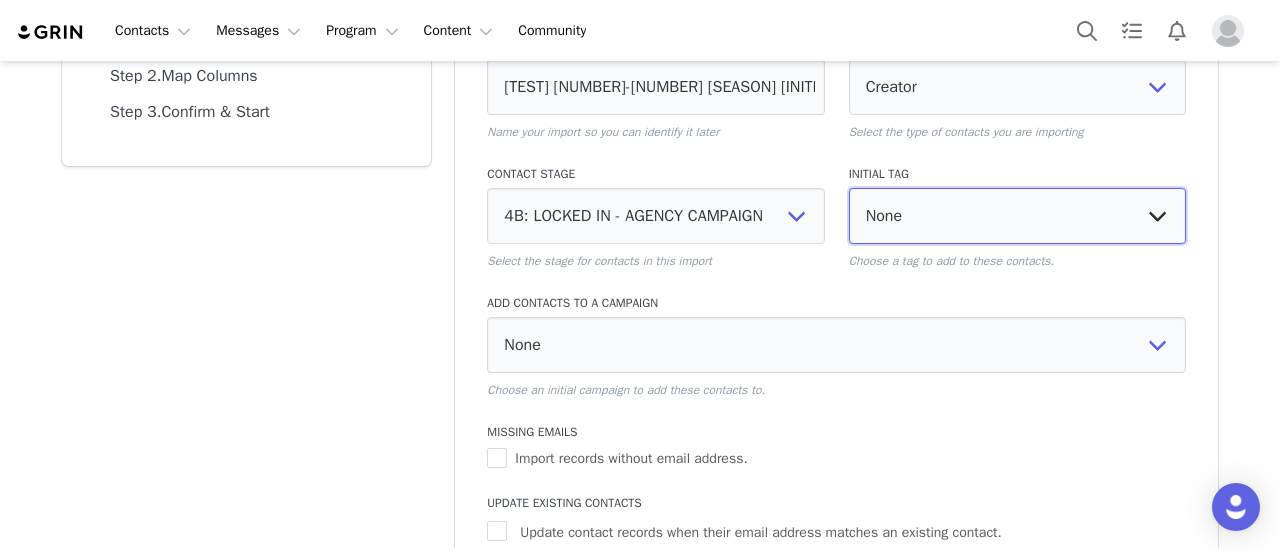 click on "None  2025 NovaSwim: Hot Girl Summer - Campaign Blast   5-16-25 upload   Active PDP   Actor/Actress   ART X BFCM 2024   ART X FASHION NOVA   ART X Fashion Nova #RushTok '25   ART X Fashion Nova #RushTok 2024   ART X Fashion Nova #SpringBreak '25   ART X Fashion Nova Fall #RushTok '25   ART X Fashion Nova Sorority Halloween 2024   ART X Galentine's Day 2025   Artist   ATHLETE   BEACH HOUSE FINAL   BF/CM PRE RECORDED   BFCM 2024 1 Post = 2 Exception   CARRERA - MEXICO AGENCY   CELEB   Celeb Stylist   CelebrityLookALike   CleanPromo   Collections Resolved   COLLECTIONS/BLACKLISTED   Comedy / Skit   Content Brief - June 2025   Couple   DANCER   ECN   EDIKTED   ELEVATED CONTENT - NY   ELEVATED STYLE - NY   FINAL WARNING Email Sent   FN MODEL   FN OLYMPICS BOX   Friends and Family Code   Gatsby   Historical PDP   HISTORY OF BREACH   JANET GUZMAN DINNER ATTENDEE   JANET GUZMAN PR BOX   LGBTQ+   LGBTQ+   lock   LOCK-IN FOR PFP   Mexico Audience   MUA   NFL2024   NM: Everyday Basics   NM: Formal   NM: Repostable" at bounding box center (1017, 216) 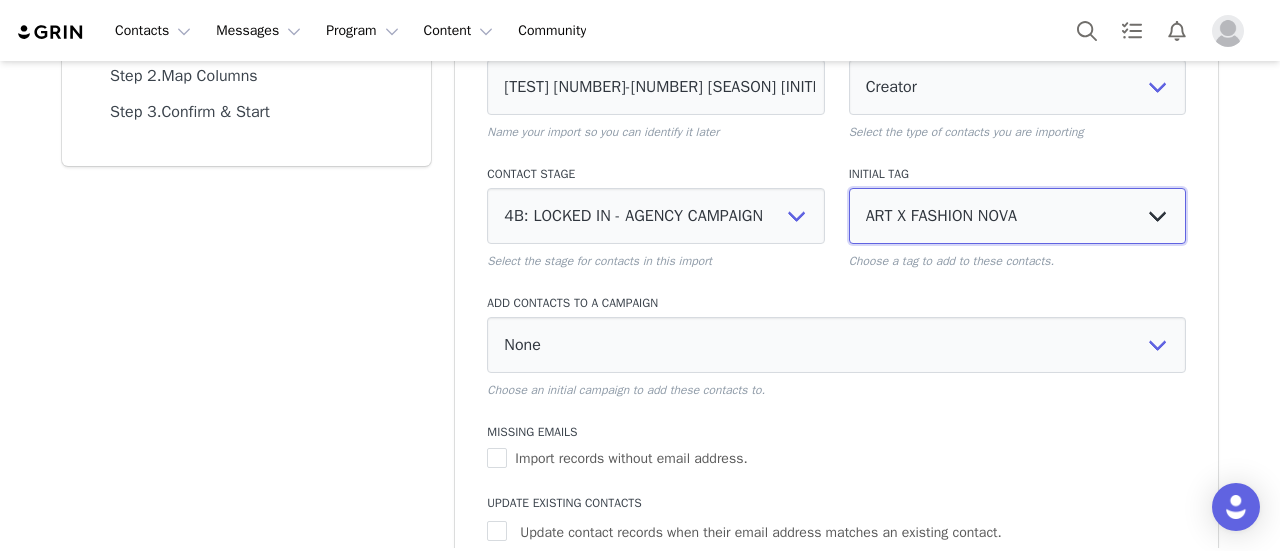 click on "None  2025 NovaSwim: Hot Girl Summer - Campaign Blast   5-16-25 upload   Active PDP   Actor/Actress   ART X BFCM 2024   ART X FASHION NOVA   ART X Fashion Nova #RushTok '25   ART X Fashion Nova #RushTok 2024   ART X Fashion Nova #SpringBreak '25   ART X Fashion Nova Fall #RushTok '25   ART X Fashion Nova Sorority Halloween 2024   ART X Galentine's Day 2025   Artist   ATHLETE   BEACH HOUSE FINAL   BF/CM PRE RECORDED   BFCM 2024 1 Post = 2 Exception   CARRERA - MEXICO AGENCY   CELEB   Celeb Stylist   CelebrityLookALike   CleanPromo   Collections Resolved   COLLECTIONS/BLACKLISTED   Comedy / Skit   Content Brief - June 2025   Couple   DANCER   ECN   EDIKTED   ELEVATED CONTENT - NY   ELEVATED STYLE - NY   FINAL WARNING Email Sent   FN MODEL   FN OLYMPICS BOX   Friends and Family Code   Gatsby   Historical PDP   HISTORY OF BREACH   JANET GUZMAN DINNER ATTENDEE   JANET GUZMAN PR BOX   LGBTQ+   LGBTQ+   lock   LOCK-IN FOR PFP   Mexico Audience   MUA   NFL2024   NM: Everyday Basics   NM: Formal   NM: Repostable" at bounding box center [1017, 216] 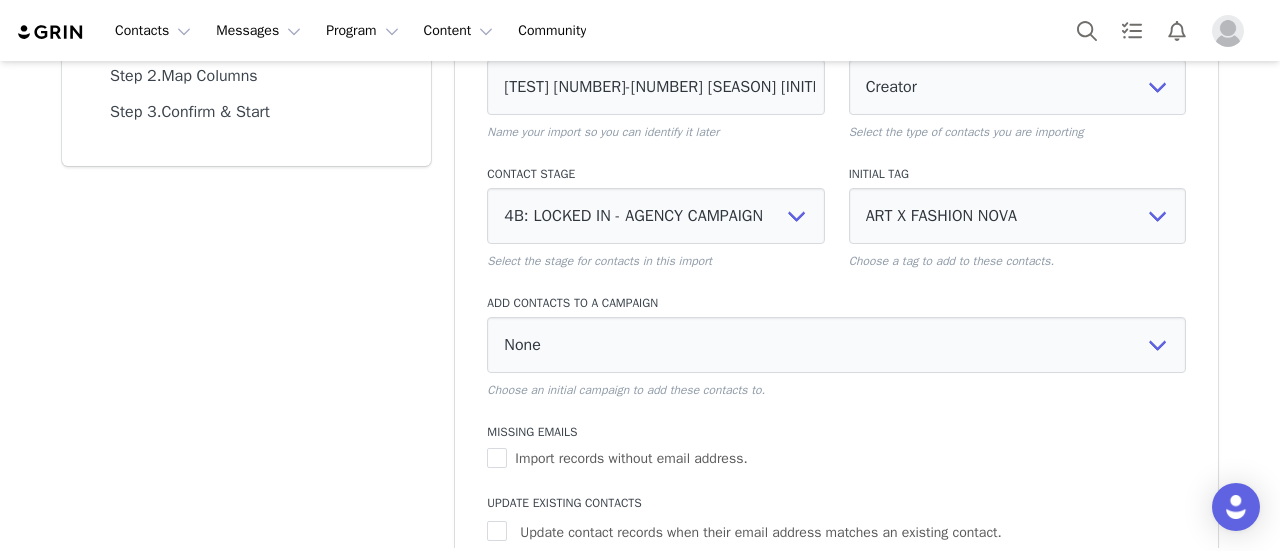 click on "Import Name  [TEST] [NUMBER]-[NUMBER] [SEASON] [INITIALS] x Fashion Nova Name your import so you can identify it later  Record Type   Prospect   Creator  Select the type of contacts you are importing  Contact stage  None  0A: WAITING APPROVAL   0B: NEEDS OUTREACH   1: CONTACTED   2: NEGOTIATION   2A: NO DEAL - BUDGET   2B: NO DEAL - OTHER   2C: NO DEAL - CONTACTED/ NO RESPONSE   3: SETUP   4: LOCKED IN   4A: PAUSED   4B: LOCKED IN - AGENCY CAMPAIGN   4C: LOCKED IN - MICRO CAMPAIGNS   5A: REVIEW REQUEST   5B: CLOSE/BREACH REQUEST   5C: REFUND IN PROGRESS   6: CLOSED   6A: COLLECTIONS/BLACKLISTED   6B: AGENCY INACTIVE   RICHARD   NO STAGE  Select the stage for contacts in this import  Initial tag  None  [YEAR] NovaSwim: Hot Girl Summer - Campaign Blast   [MONTH]-[DAY] upload   Active PDP   Actor/Actress   [INITIALS] X BFCM [YEAR]   [INITIALS] X FASHION NOVA   [INITIALS] X Fashion Nova #[EVENT] '[YEAR]'   [INITIALS] X Fashion Nova #[EVENT] [YEAR]   [INITIALS] X Fashion Nova #[EVENT] '[YEAR]'   [INITIALS] X Fashion Nova Fall #[EVENT] '[YEAR]'   [INITIALS] X Fashion Nova [EVENT] [YEAR]   ECN" at bounding box center [836, 330] 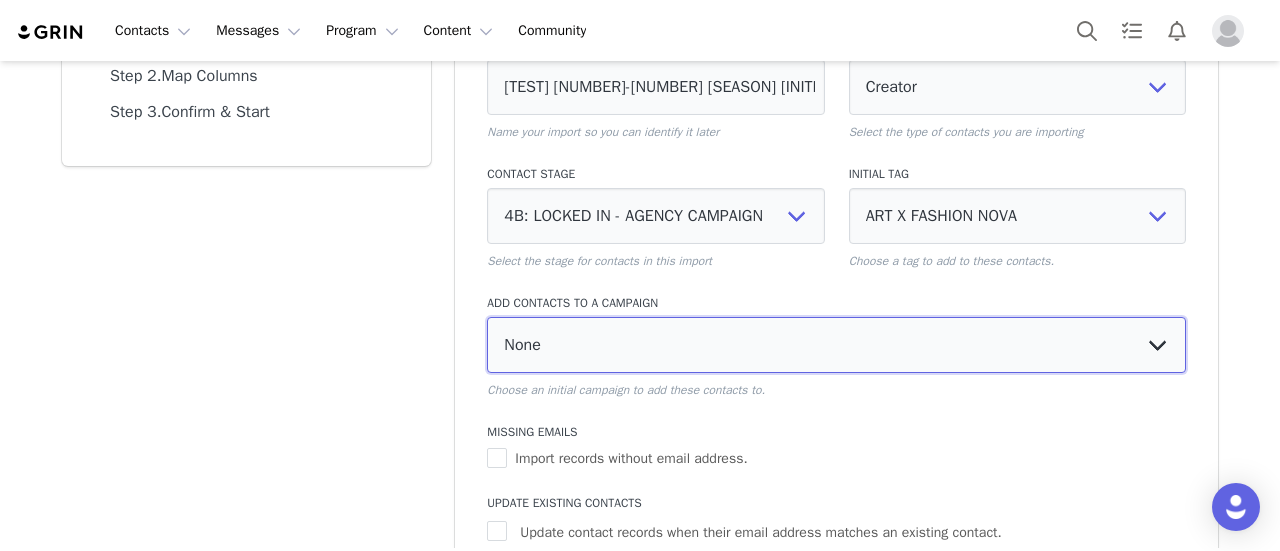 click on "None  2024 Halloween Campaign   2nd Drop - 2025 NovaSWIM Campaign   PFP JRS - INSTAGRAM & YOUTUBE - OLD   JRS PFP - INSTAGRAM- OLD   JRS TEST - INSTAGRAM - OLD   CURVE PFP 2024   NEW - JRS PFP 2025   Gatsby 21k - 50k _ $20 after Post   ART X Fashion Nova's Sorority Halloween Campaign   Fashion Nova x TrendCo ([MONTH] 2024)   PFP CRUVE - INSTAGRAM & YOUTUBE - OLD   Fashion Nova x TrendCo ([MONTH] 2024)   Fashion Nova x TrendCo ([MONTH] 2025)   NEW - NovaMEN PFP 2025   TrendCo (Mexico Audience) x FN July 2025   Fashion Nova Valentine's Day 2024   PFP MEN - INSTAGRAM - OLD   Gatsby 1k - 20k _ $15 before Post   2025 Father's Day: Daddy and Me   NovaMEN Festival Campaign 2025   Gatsby 1k - 20k _ $10 before Post   Mexico x Fashion Nova ([MONTH] 2025)   Fashion Nova x TrendCo ([MONTH] 2024)   PAID influencers *Product ordering campaign* 2024   JRS TEST - INSTAGRAM & YOUTUBE - OLD   NOVA BEAUTY 2024 Paid Influencer Campaign Launch   CURVE - YOUTUBE & INSTAGRAM- OLD" at bounding box center (836, 345) 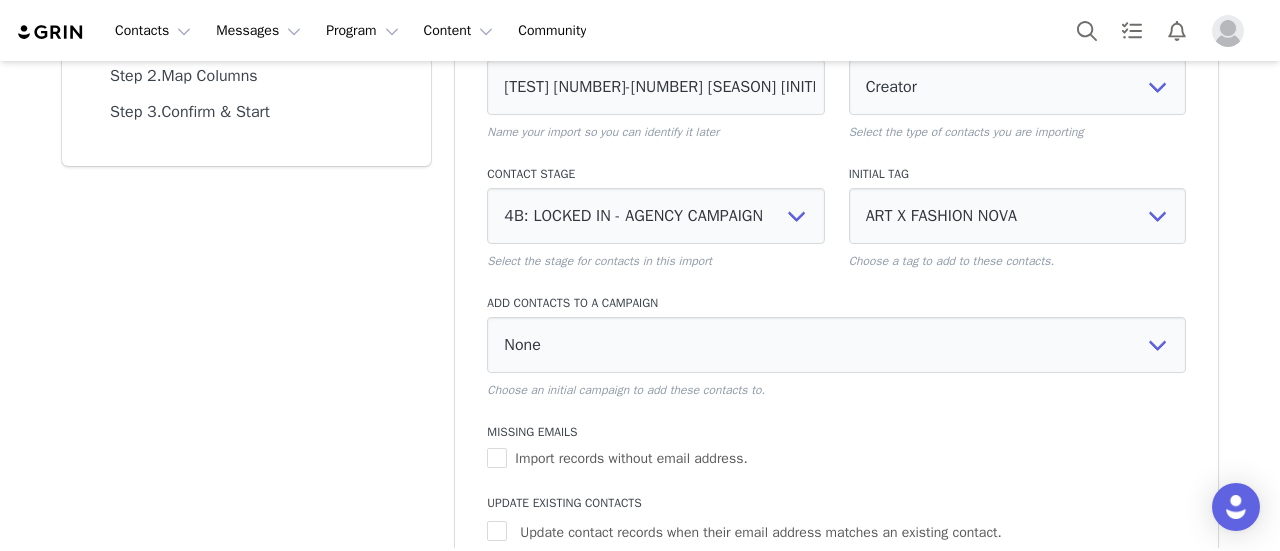 click on "Import records without email address." at bounding box center [836, 458] 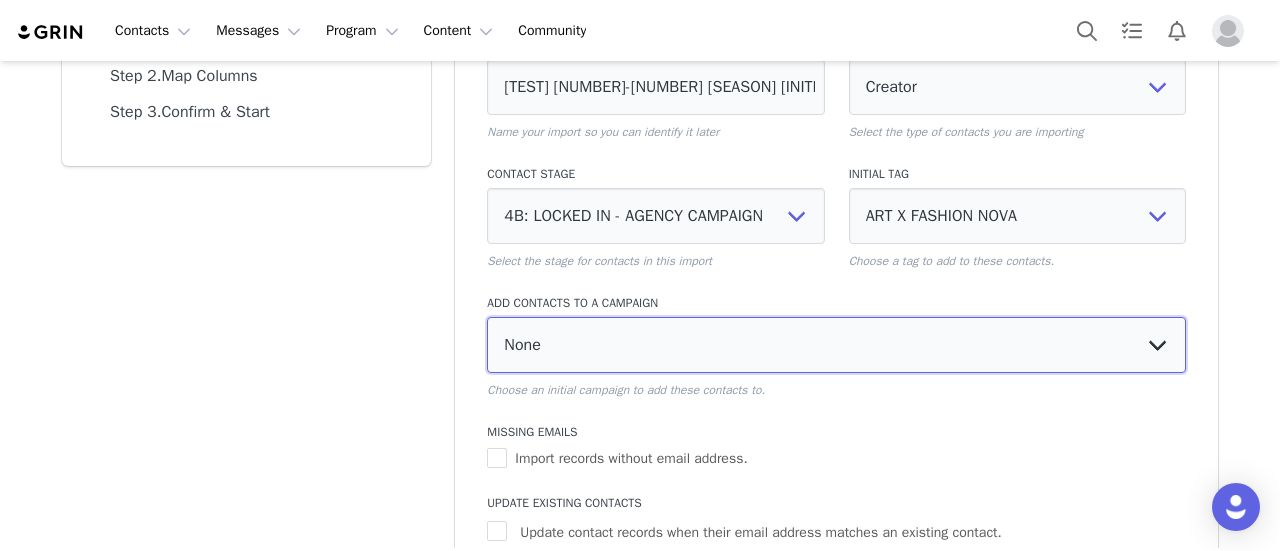 click on "None  2024 Halloween Campaign   2nd Drop - 2025 NovaSWIM Campaign   PFP JRS - INSTAGRAM & YOUTUBE - OLD   JRS PFP - INSTAGRAM- OLD   JRS TEST - INSTAGRAM - OLD   CURVE PFP 2024   NEW - JRS PFP 2025   Gatsby 21k - 50k _ $20 after Post   ART X Fashion Nova's Sorority Halloween Campaign   Fashion Nova x TrendCo ([MONTH] 2024)   PFP CRUVE - INSTAGRAM & YOUTUBE - OLD   Fashion Nova x TrendCo ([MONTH] 2024)   Fashion Nova x TrendCo ([MONTH] 2025)   NEW - NovaMEN PFP 2025   TrendCo (Mexico Audience) x FN July 2025   Fashion Nova Valentine's Day 2024   PFP MEN - INSTAGRAM - OLD   Gatsby 1k - 20k _ $15 before Post   2025 Father's Day: Daddy and Me   NovaMEN Festival Campaign 2025   Gatsby 1k - 20k _ $10 before Post   Mexico x Fashion Nova ([MONTH] 2025)   Fashion Nova x TrendCo ([MONTH] 2024)   PAID influencers *Product ordering campaign* 2024   JRS TEST - INSTAGRAM & YOUTUBE - OLD   NOVA BEAUTY 2024 Paid Influencer Campaign Launch   CURVE - YOUTUBE & INSTAGRAM- OLD" at bounding box center (836, 345) 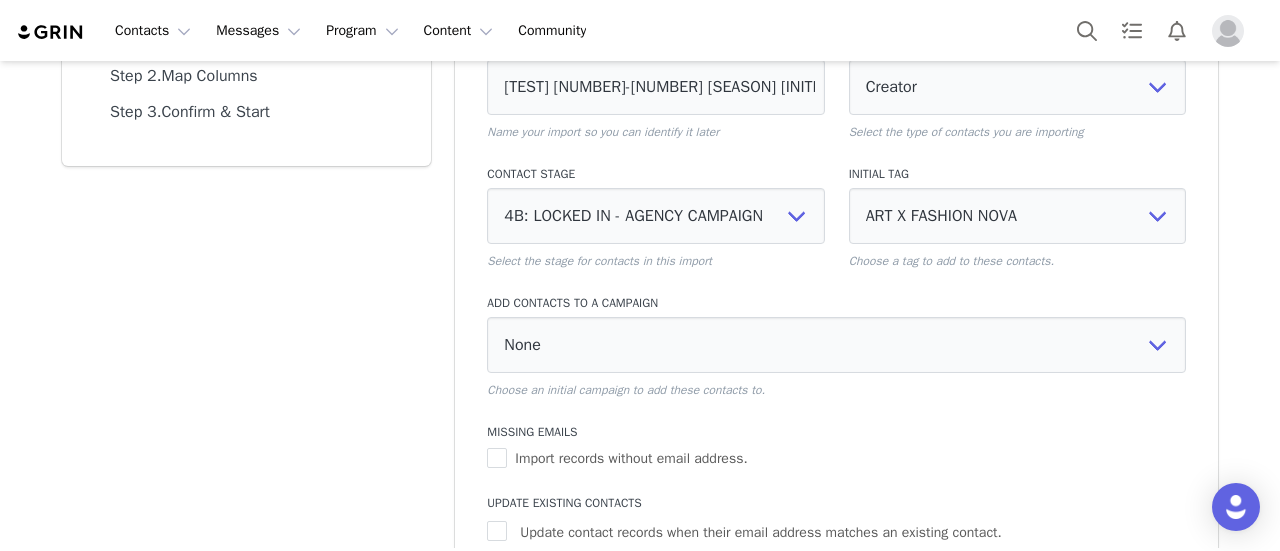 click on "Import records without email address." at bounding box center [836, 458] 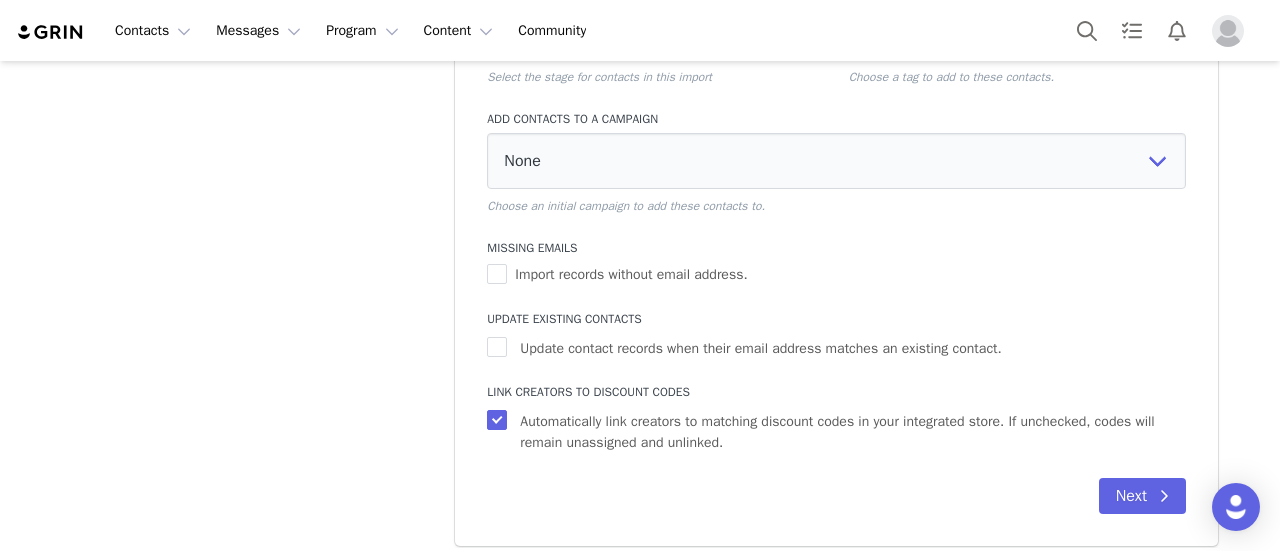 scroll, scrollTop: 397, scrollLeft: 0, axis: vertical 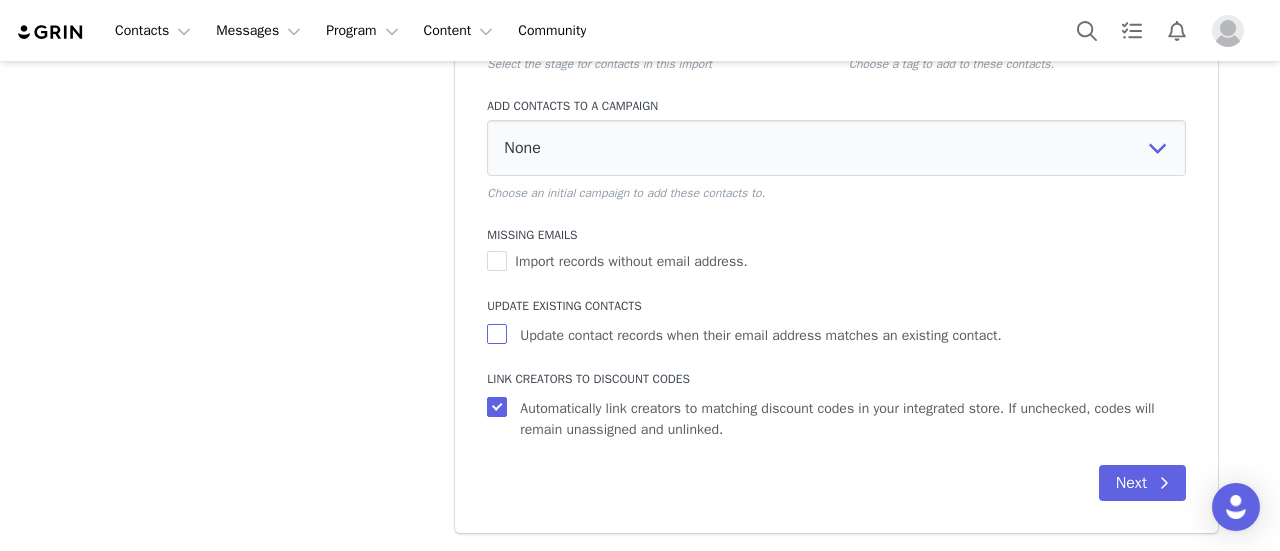 click on "Update contact records when their email address matches an existing contact." at bounding box center [499, 334] 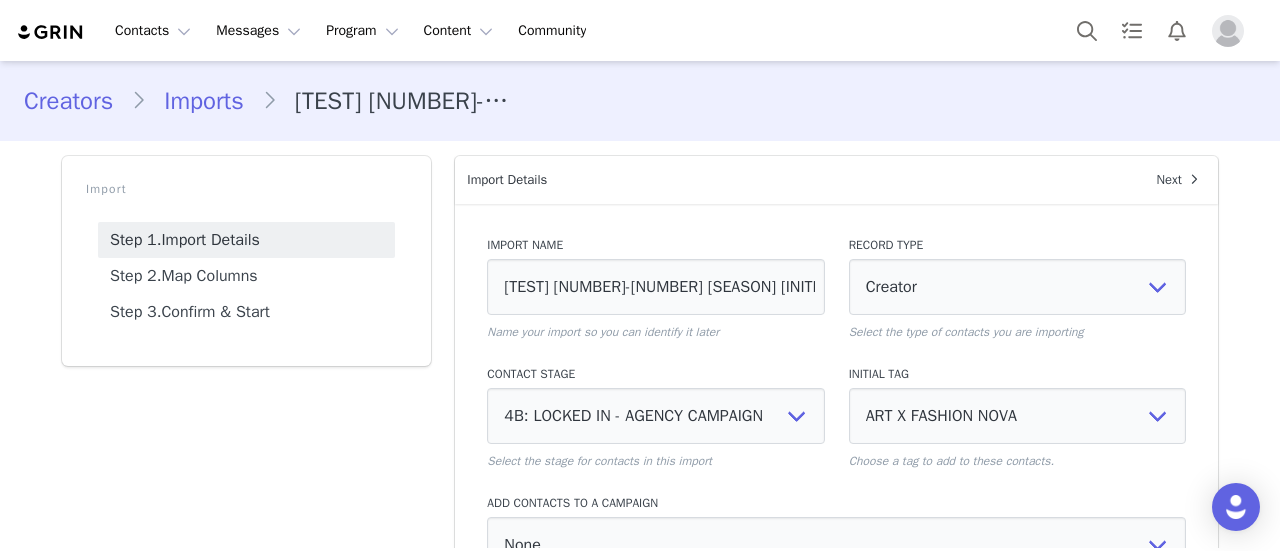 scroll, scrollTop: 397, scrollLeft: 0, axis: vertical 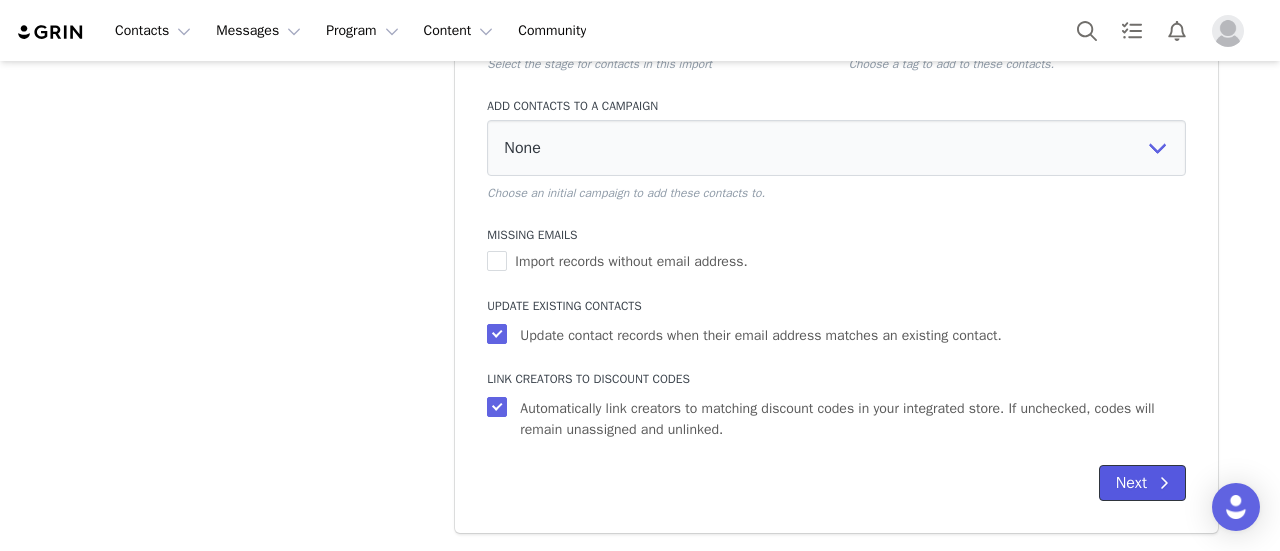 click at bounding box center (1164, 483) 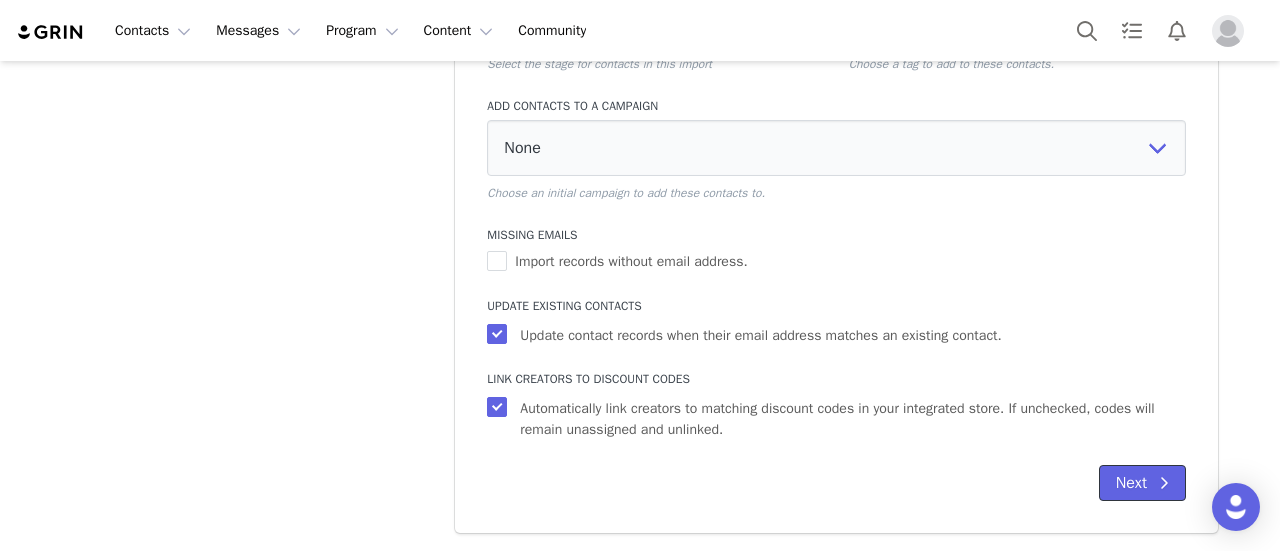 select 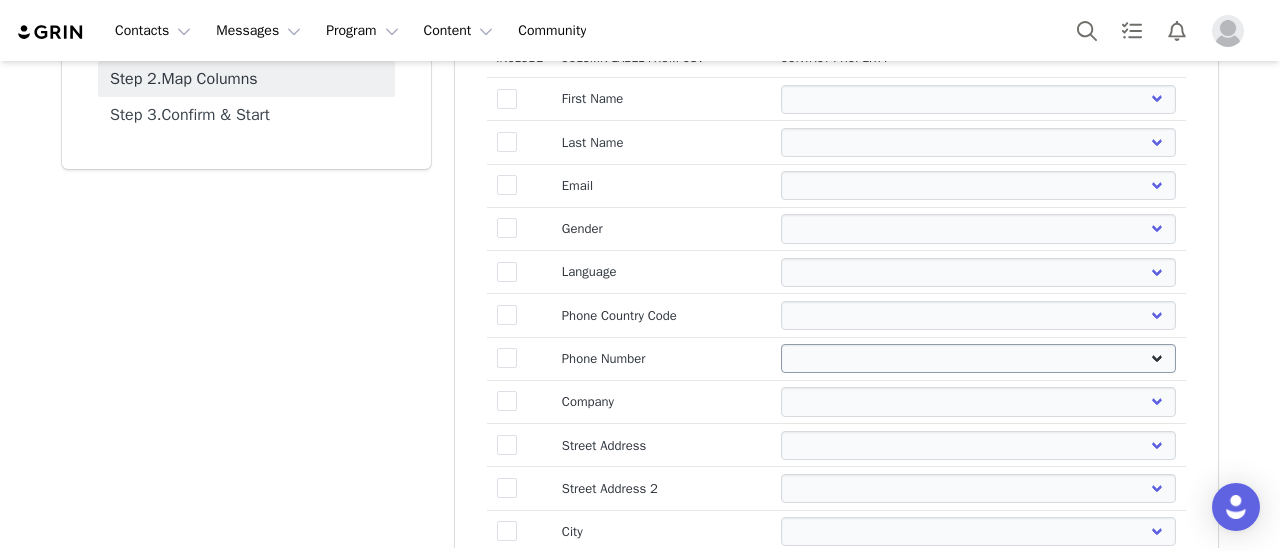 scroll, scrollTop: 97, scrollLeft: 0, axis: vertical 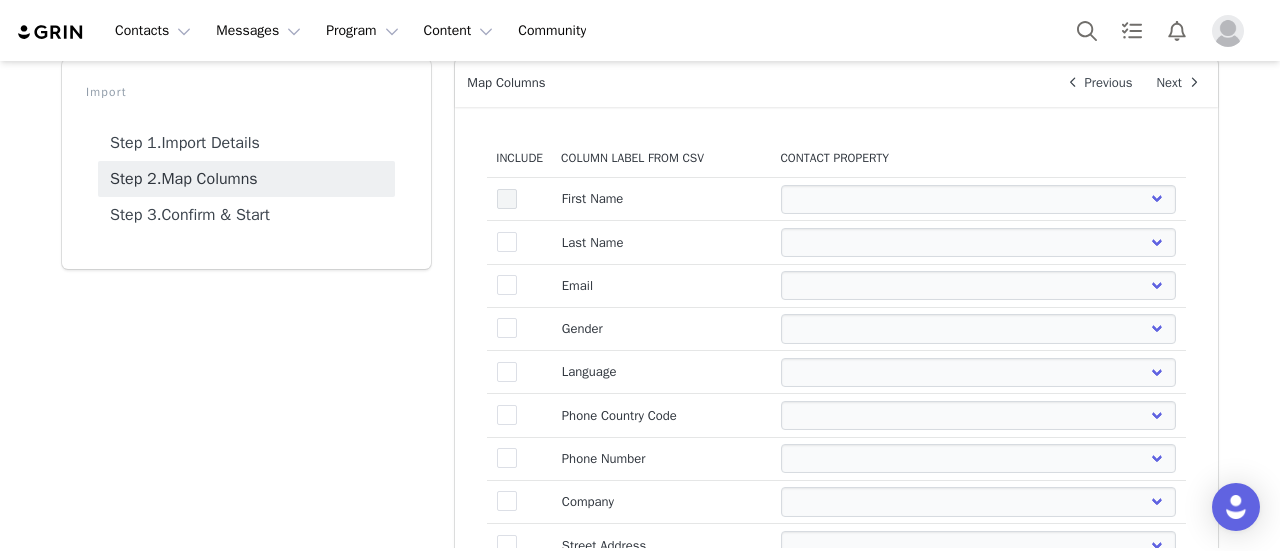 click at bounding box center (507, 199) 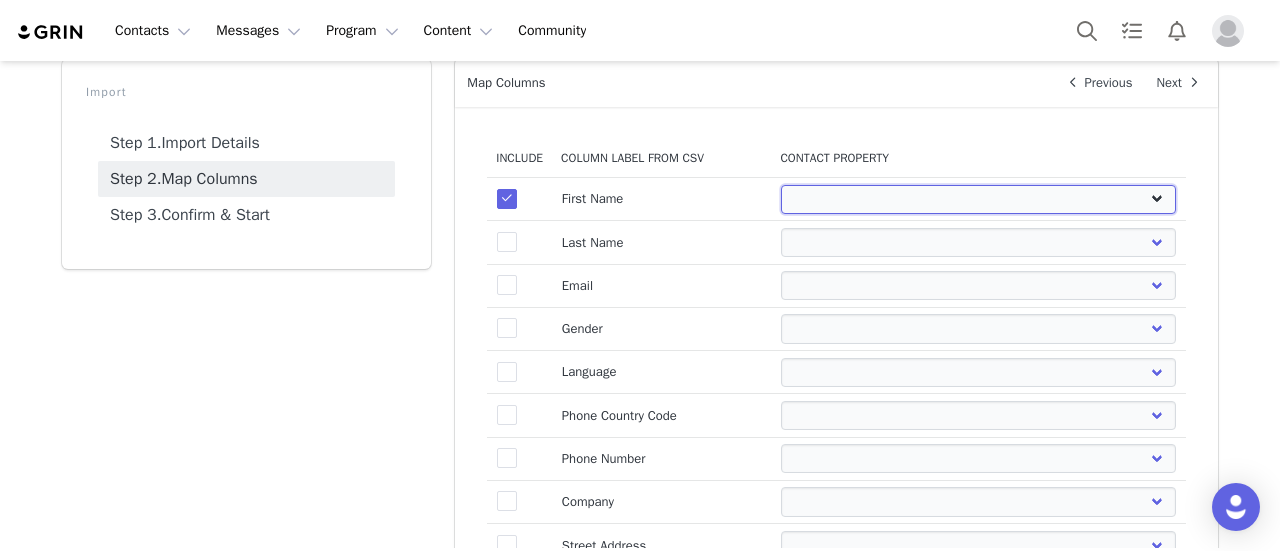 click on "First Name   Last Name   Email   PayPal Email   Gender   Language   Phone Country Code   Phone Number   Company   Street   Street 2   City   State   Zip   Country   Website URL   Instagram URL   YouTube URL   Twitter URL   Facebook URL   TikTok URL   Twitch URL   Pinterest URL   Primary Broker   Division   Grade   Compensation Type   Category   Influencer Emails   Follow Up Date   Locked In Date   Close Reason   Gifting Deliverables Summary   Primary Platform   Negotiation Start Date   Contacted Date (First Broker Contacted)   Close Date   NEGOTIATION SUBSTAGES   Influencer Birthday   Sprinklr Case #   Reality Show Name   NETSUITE ID   VENDOR NAME   UTM Link   Category (NEW)   Fashion Nova: Existing Codes" at bounding box center [978, 199] 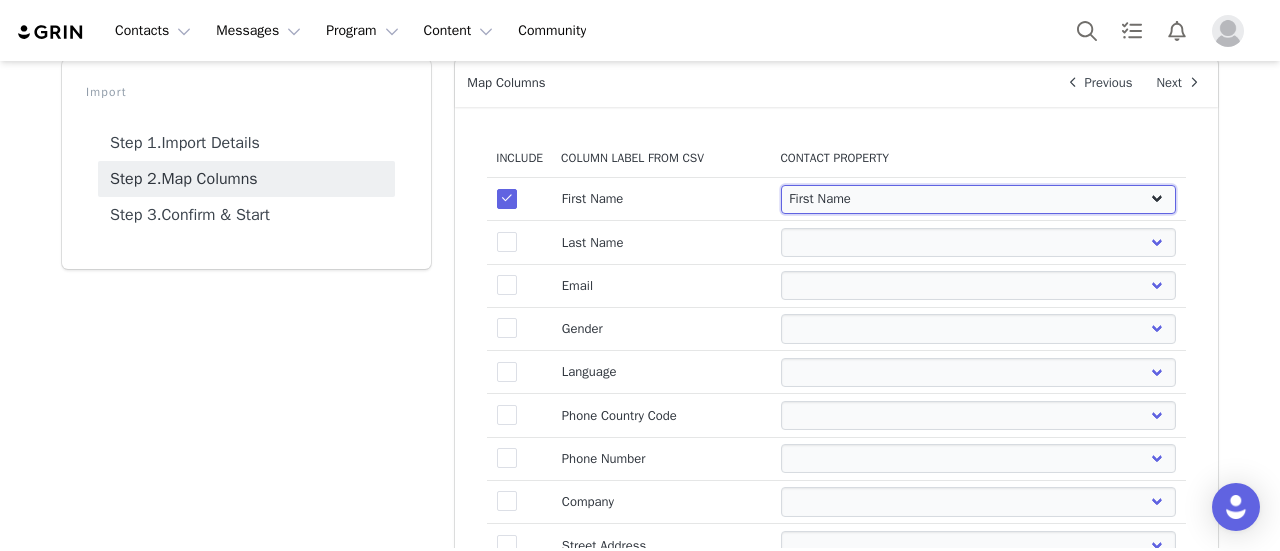 click on "First Name   Last Name   Email   PayPal Email   Gender   Language   Phone Country Code   Phone Number   Company   Street   Street 2   City   State   Zip   Country   Website URL   Instagram URL   YouTube URL   Twitter URL   Facebook URL   TikTok URL   Twitch URL   Pinterest URL   Primary Broker   Division   Grade   Compensation Type   Category   Influencer Emails   Follow Up Date   Locked In Date   Close Reason   Gifting Deliverables Summary   Primary Platform   Negotiation Start Date   Contacted Date (First Broker Contacted)   Close Date   NEGOTIATION SUBSTAGES   Influencer Birthday   Sprinklr Case #   Reality Show Name   NETSUITE ID   VENDOR NAME   UTM Link   Category (NEW)   Fashion Nova: Existing Codes" at bounding box center [978, 199] 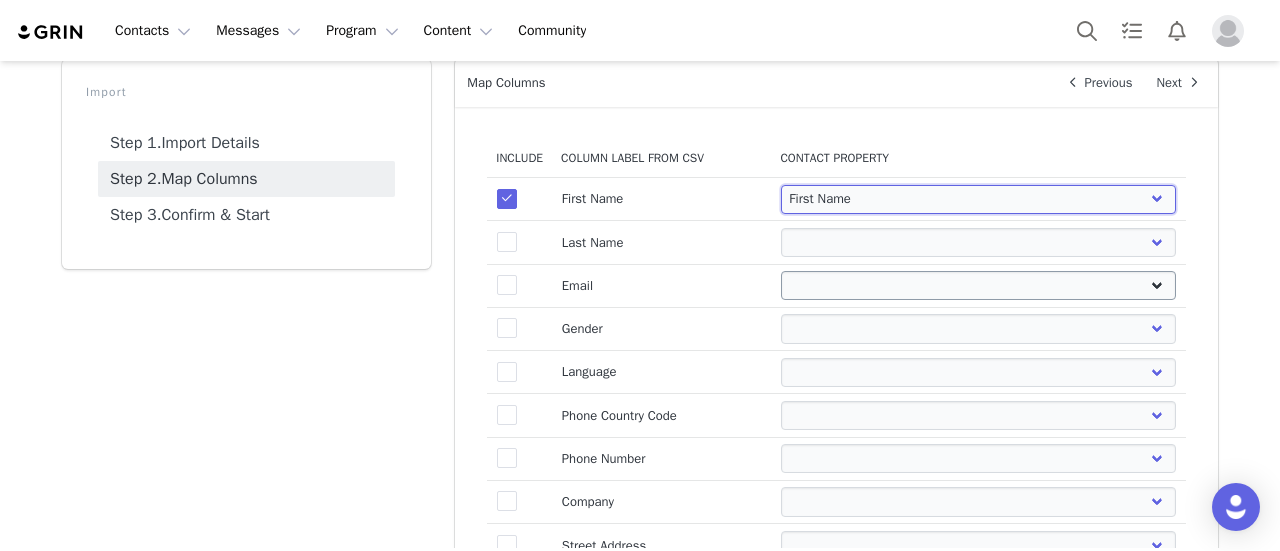 select 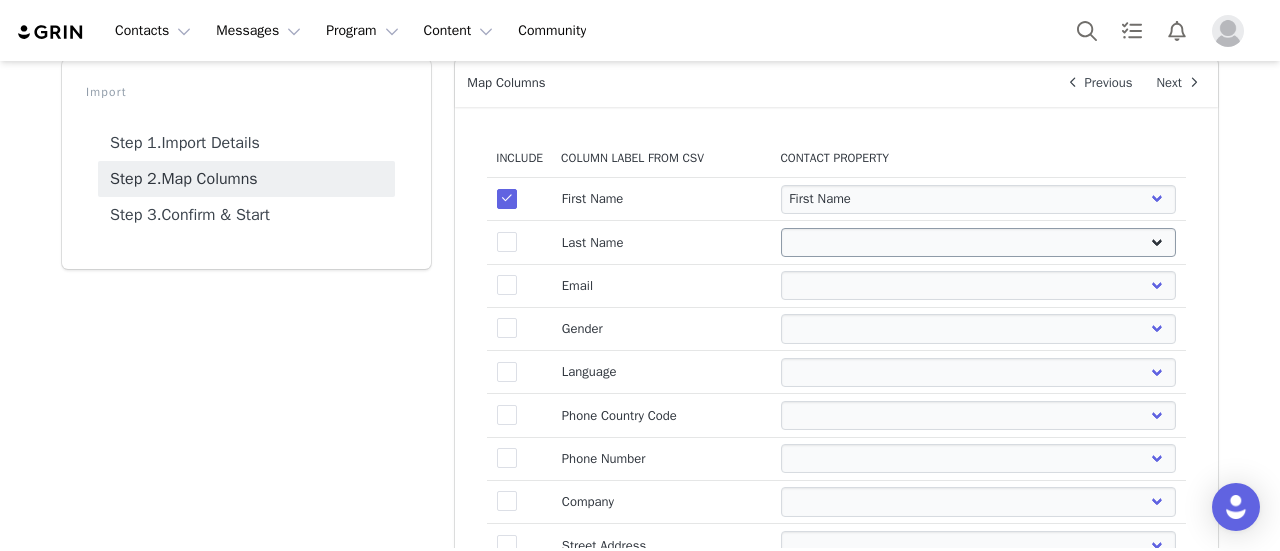 drag, startPoint x: 498, startPoint y: 283, endPoint x: 980, endPoint y: 253, distance: 482.9327 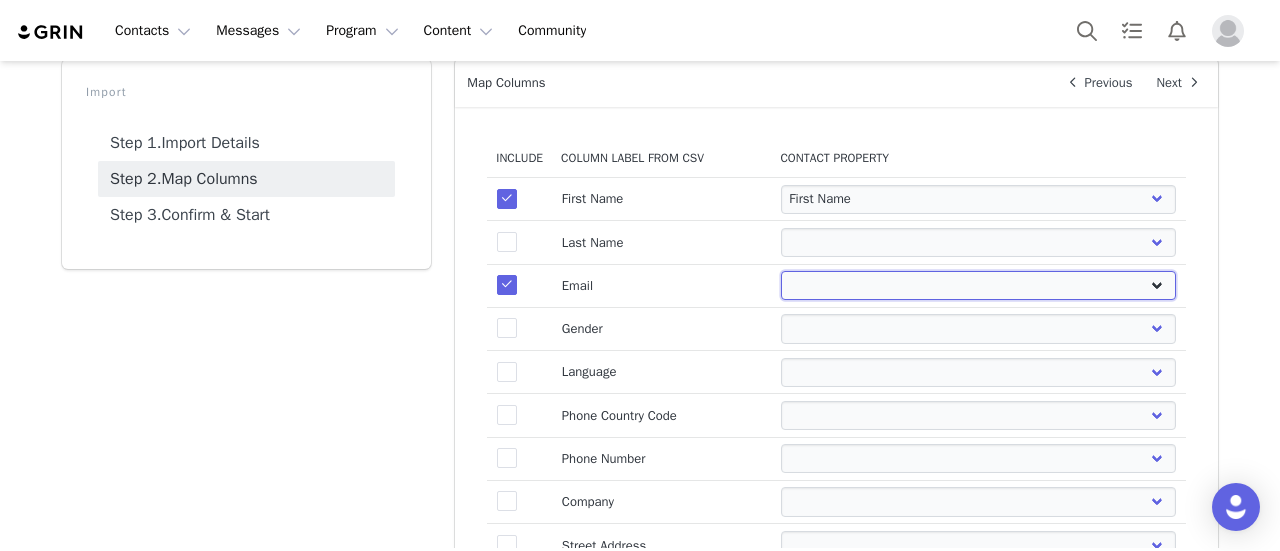 click on "First Name   Last Name   Email   PayPal Email   Gender   Language   Phone Country Code   Phone Number   Company   Street   Street 2   City   State   Zip   Country   Website URL   Instagram URL   YouTube URL   Twitter URL   Facebook URL   TikTok URL   Twitch URL   Pinterest URL   Primary Broker   Division   Grade   Compensation Type   Category   Influencer Emails   Follow Up Date   Locked In Date   Close Reason   Gifting Deliverables Summary   Primary Platform   Negotiation Start Date   Contacted Date (First Broker Contacted)   Close Date   NEGOTIATION SUBSTAGES   Influencer Birthday   Sprinklr Case #   Reality Show Name   NETSUITE ID   VENDOR NAME   UTM Link   Category (NEW)   Fashion Nova: Existing Codes" at bounding box center (978, 285) 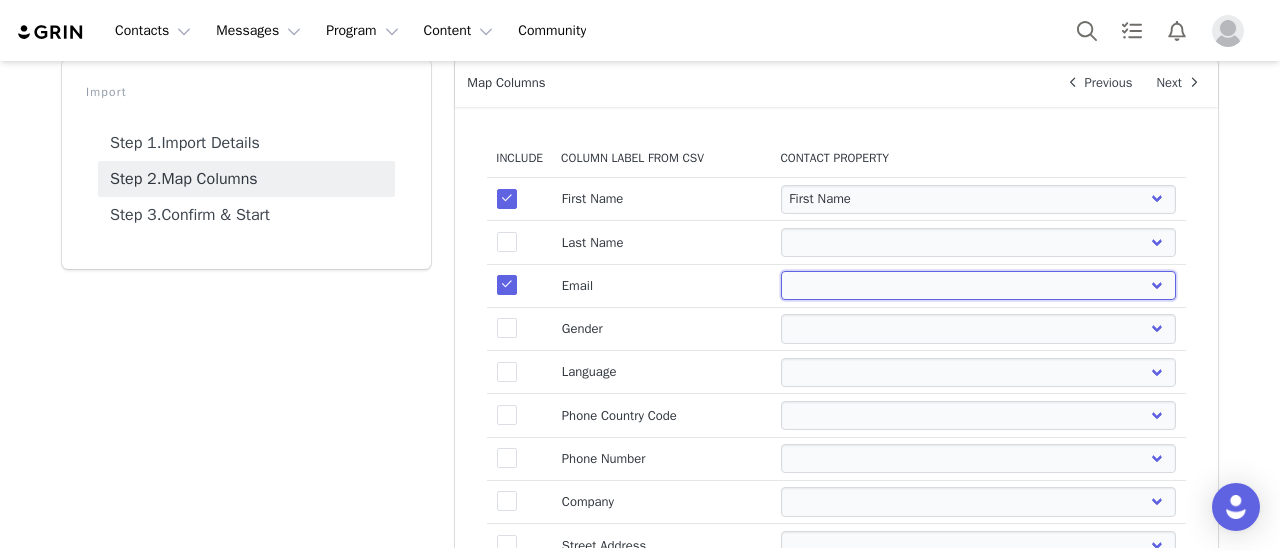 select on "email" 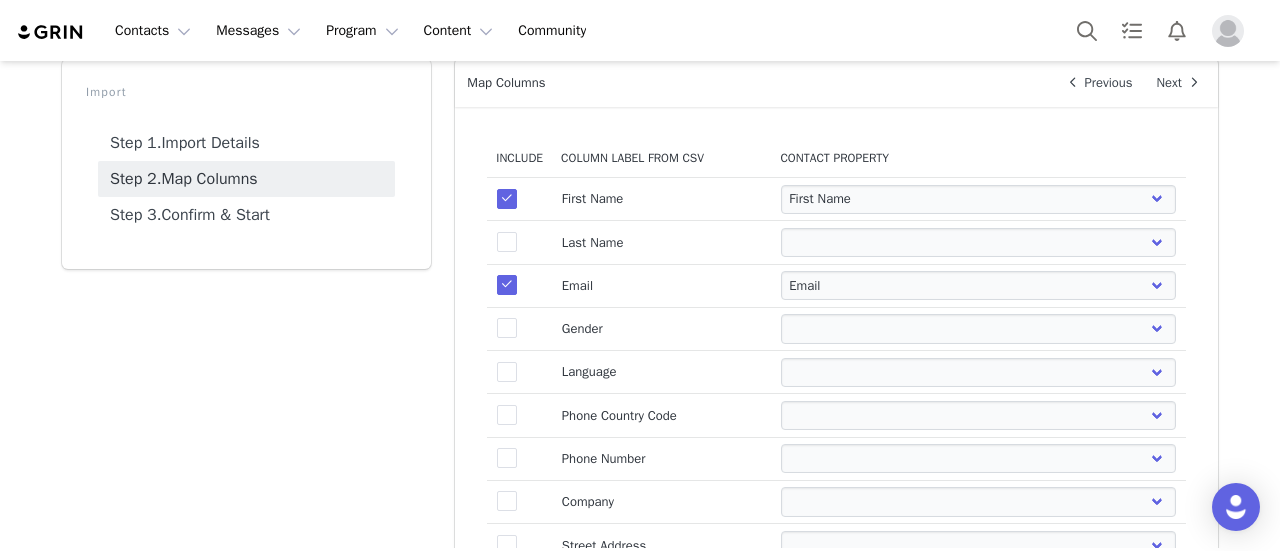 click on "Language" at bounding box center [661, 372] 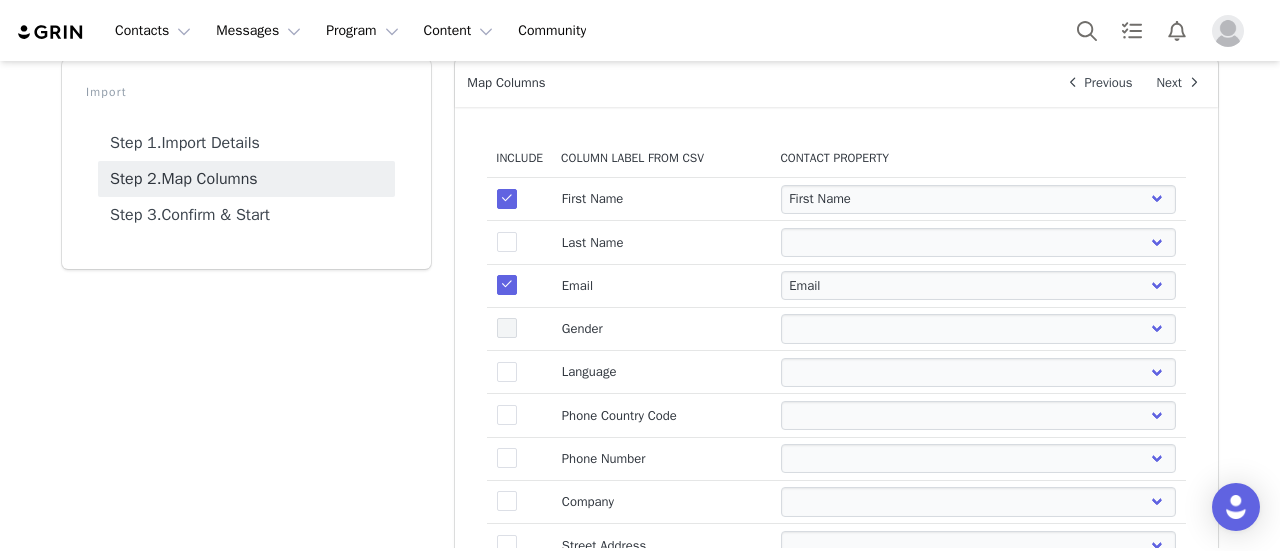 click at bounding box center (507, 328) 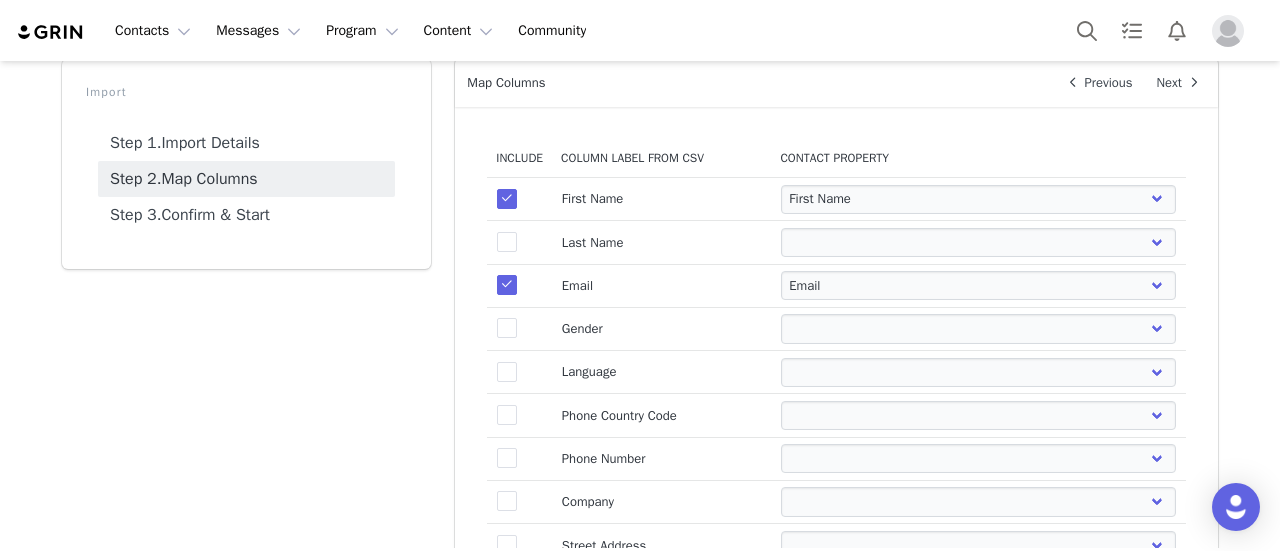 select 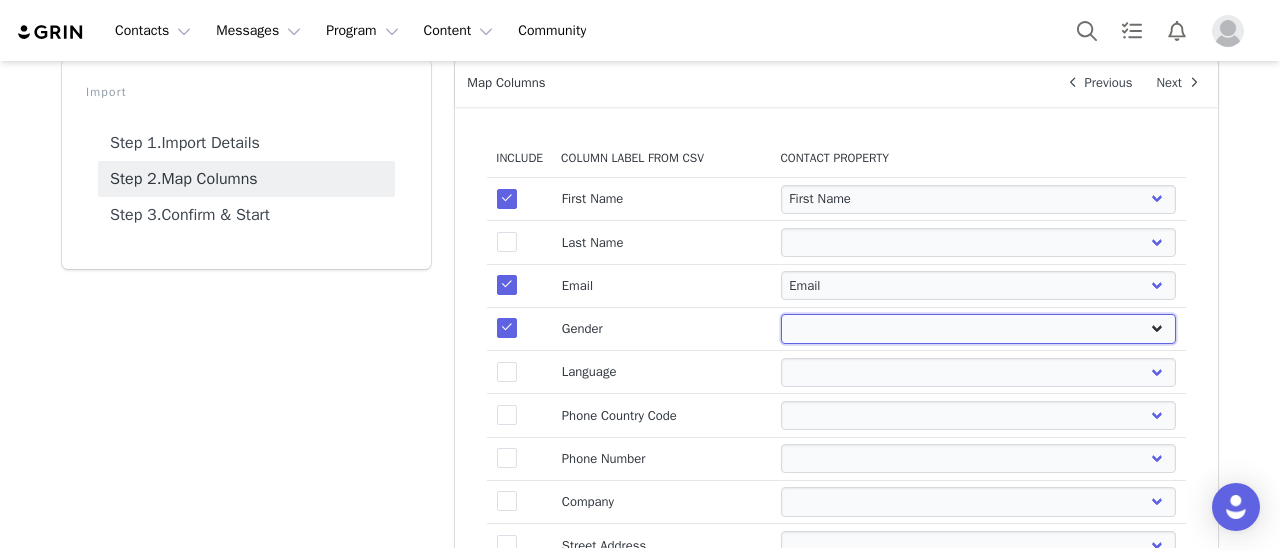 click on "First Name   Last Name   Email   PayPal Email   Gender   Language   Phone Country Code   Phone Number   Company   Street   Street 2   City   State   Zip   Country   Website URL   Instagram URL   YouTube URL   Twitter URL   Facebook URL   TikTok URL   Twitch URL   Pinterest URL   Primary Broker   Division   Grade   Compensation Type   Category   Influencer Emails   Follow Up Date   Locked In Date   Close Reason   Gifting Deliverables Summary   Primary Platform   Negotiation Start Date   Contacted Date (First Broker Contacted)   Close Date   NEGOTIATION SUBSTAGES   Influencer Birthday   Sprinklr Case #   Reality Show Name   NETSUITE ID   VENDOR NAME   UTM Link   Category (NEW)   Fashion Nova: Existing Codes" at bounding box center [978, 328] 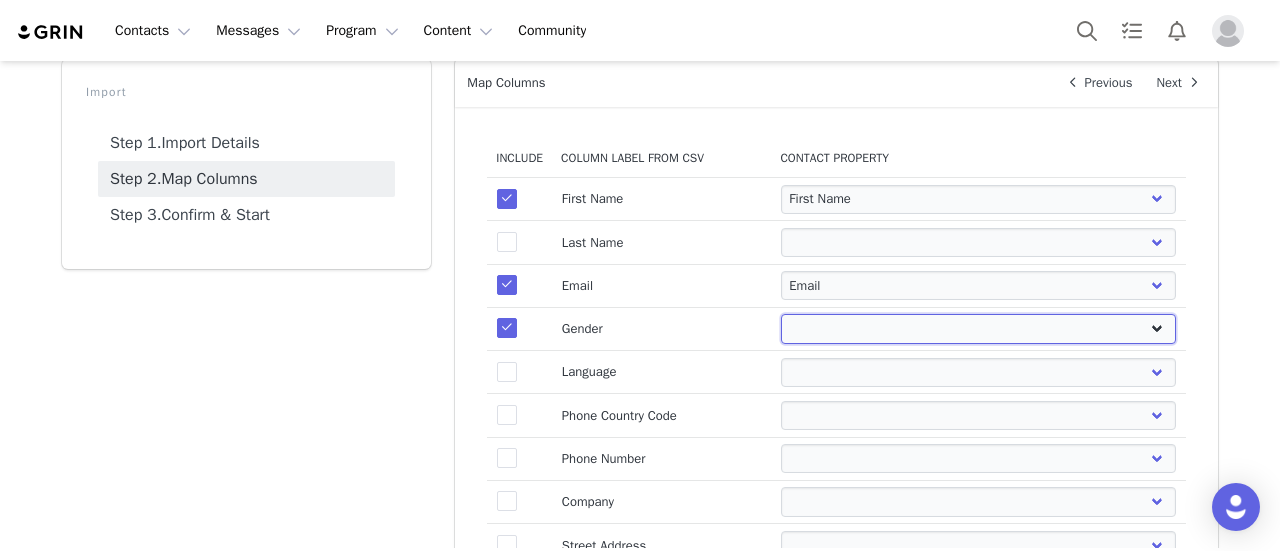 select on "website" 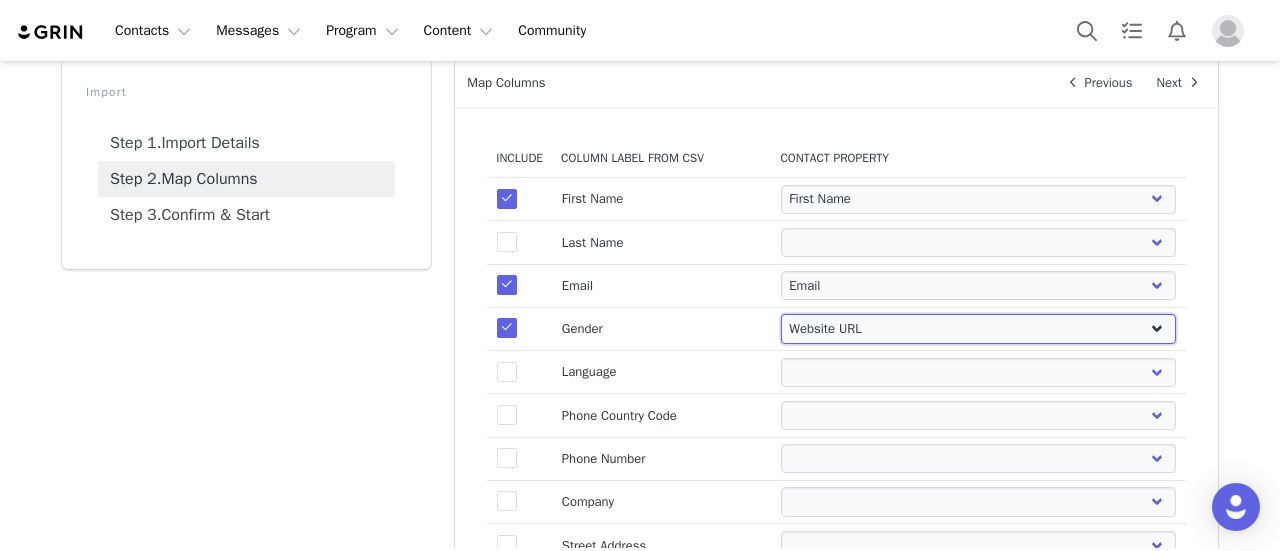 click on "First Name   Last Name   Email   PayPal Email   Gender   Language   Phone Country Code   Phone Number   Company   Street   Street 2   City   State   Zip   Country   Website URL   Instagram URL   YouTube URL   Twitter URL   Facebook URL   TikTok URL   Twitch URL   Pinterest URL   Primary Broker   Division   Grade   Compensation Type   Category   Influencer Emails   Follow Up Date   Locked In Date   Close Reason   Gifting Deliverables Summary   Primary Platform   Negotiation Start Date   Contacted Date (First Broker Contacted)   Close Date   NEGOTIATION SUBSTAGES   Influencer Birthday   Sprinklr Case #   Reality Show Name   NETSUITE ID   VENDOR NAME   UTM Link   Category (NEW)   Fashion Nova: Existing Codes" at bounding box center [978, 328] 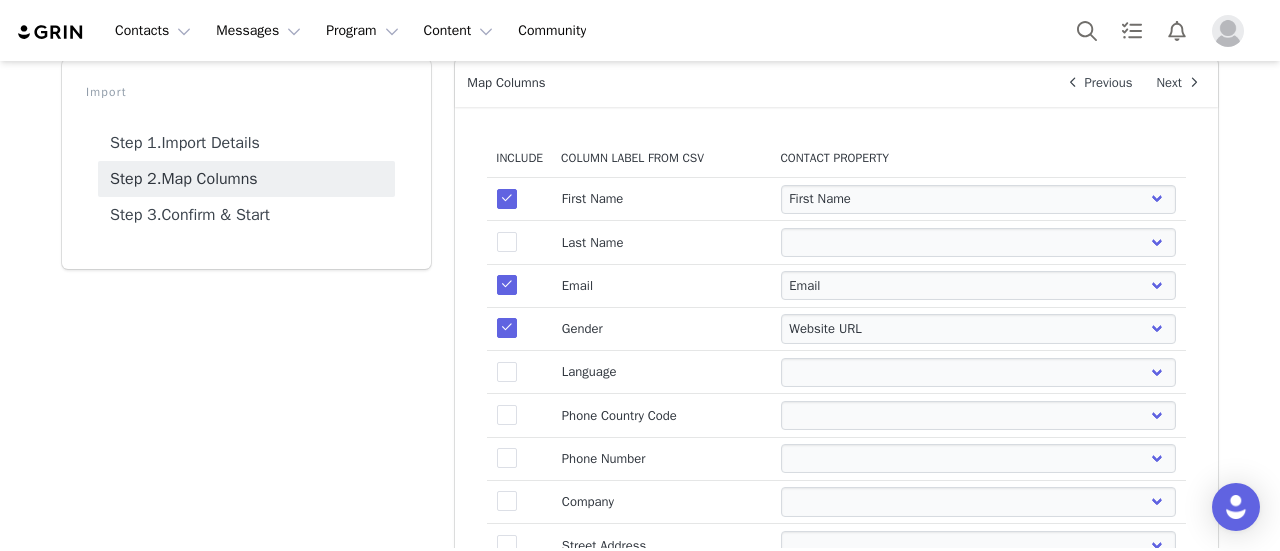 click at bounding box center [507, 328] 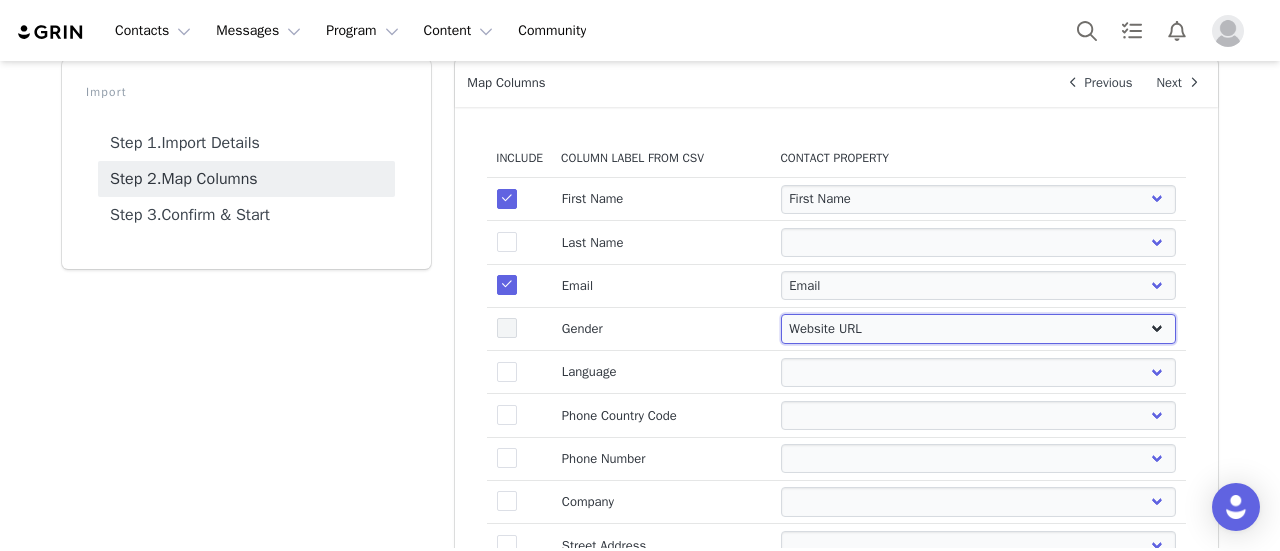 click on "First Name   Last Name   Email   PayPal Email   Gender   Language   Phone Country Code   Phone Number   Company   Street   Street 2   City   State   Zip   Country   Website URL   Instagram URL   YouTube URL   Twitter URL   Facebook URL   TikTok URL   Twitch URL   Pinterest URL   Primary Broker   Division   Grade   Compensation Type   Category   Influencer Emails   Follow Up Date   Locked In Date   Close Reason   Gifting Deliverables Summary   Primary Platform   Negotiation Start Date   Contacted Date (First Broker Contacted)   Close Date   NEGOTIATION SUBSTAGES   Influencer Birthday   Sprinklr Case #   Reality Show Name   NETSUITE ID   VENDOR NAME   UTM Link   Category (NEW)   Fashion Nova: Existing Codes" at bounding box center [978, 328] 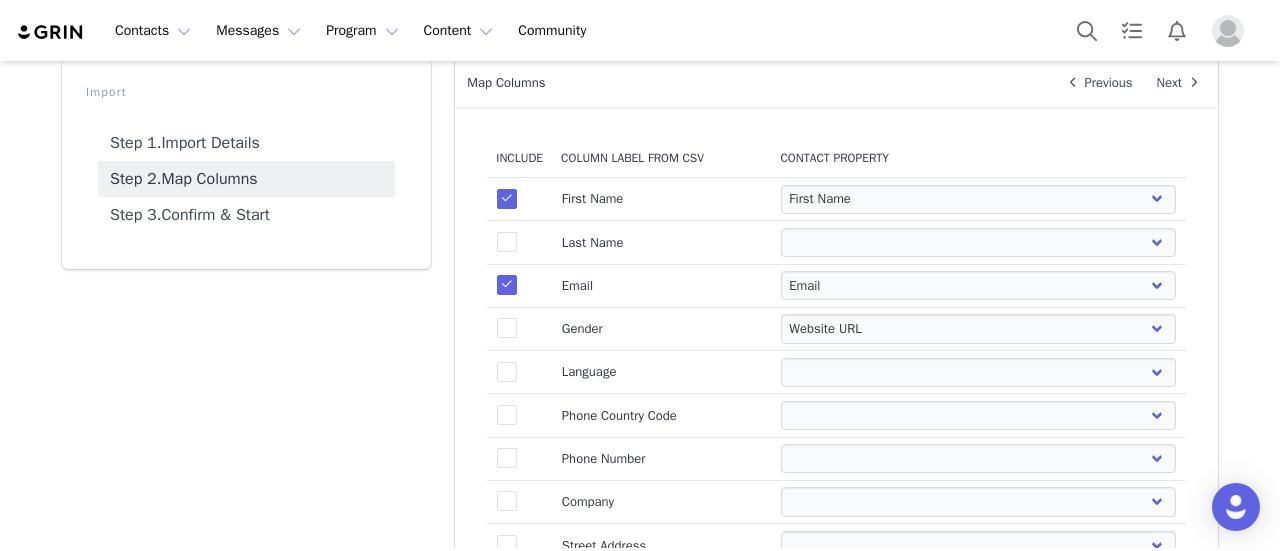 click on "Creators Imports [TEST] [NUMBER]-[NUMBER] [SEASON] [INITIALS] x Fashion Nova Import Step 1.  Import Details  Step 2.  Map Columns  Step 3.  Confirm & Start  Import Details  Next   Import Name  [TEST] [NUMBER]-[NUMBER] [SEASON] [INITIALS] x Fashion Nova Name your import so you can identify it later  Record Type   Prospect   Creator  Select the type of contacts you are importing  Contact stage  None  0A: WAITING APPROVAL   0B: NEEDS OUTREACH   1: CONTACTED   2: NEGOTIATION   2A: NO DEAL - BUDGET   2B: NO DEAL - OTHER   2C: NO DEAL - CONTACTED/ NO RESPONSE   3: SETUP   4: LOCKED IN   4A: PAUSED   4B: LOCKED IN - AGENCY CAMPAIGN   4C: LOCKED IN - MICRO CAMPAIGNS   5A: REVIEW REQUEST   5B: CLOSE/BREACH REQUEST   5C: REFUND IN PROGRESS   6: CLOSED   6A: COLLECTIONS/BLACKLISTED   6B: AGENCY INACTIVE   RICHARD   NO STAGE  Select the stage for contacts in this import  Initial tag  None  [YEAR] NovaSwim: Hot Girl Summer - Campaign Blast   [MONTH]-[DAY] upload   Active PDP   Actor/Actress   [INITIALS] X BFCM [YEAR]   [INITIALS] X FASHION NOVA   [INITIALS] X Fashion Nova #[EVENT] '[YEAR]'   [INITIALS] X Fashion Nova #[EVENT] [YEAR]   [INITIALS] X Fashion Nova #[EVENT] '[YEAR]'   [INITIALS] X Fashion Nova Fall #[EVENT] '[YEAR]'   [INITIALS] X Fashion Nova [EVENT] [YEAR]   ECN" at bounding box center (640, 579) 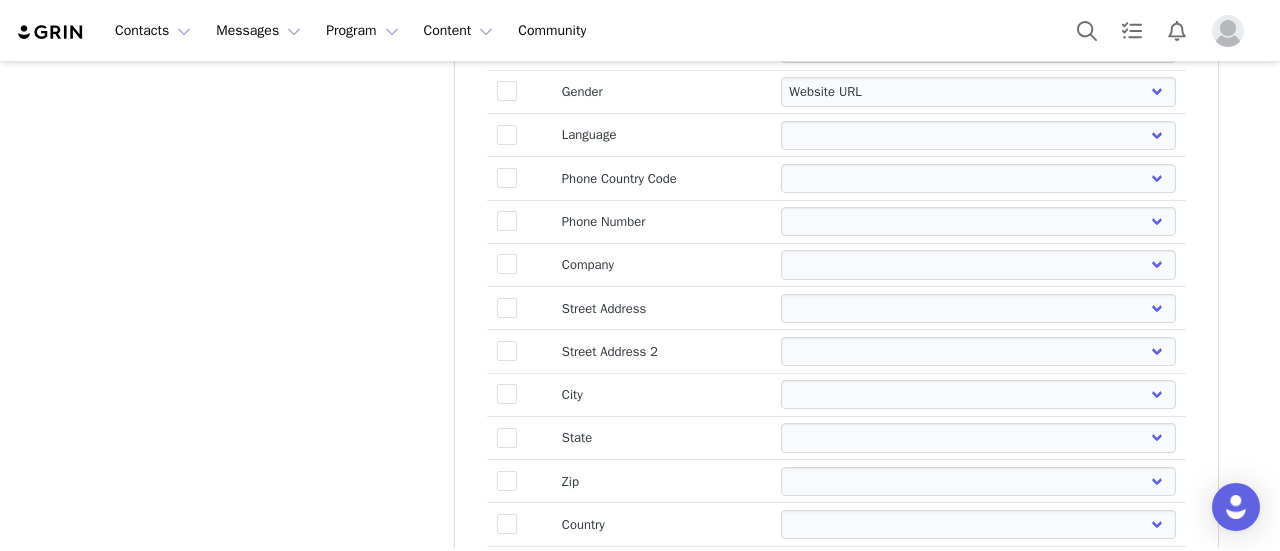 scroll, scrollTop: 397, scrollLeft: 0, axis: vertical 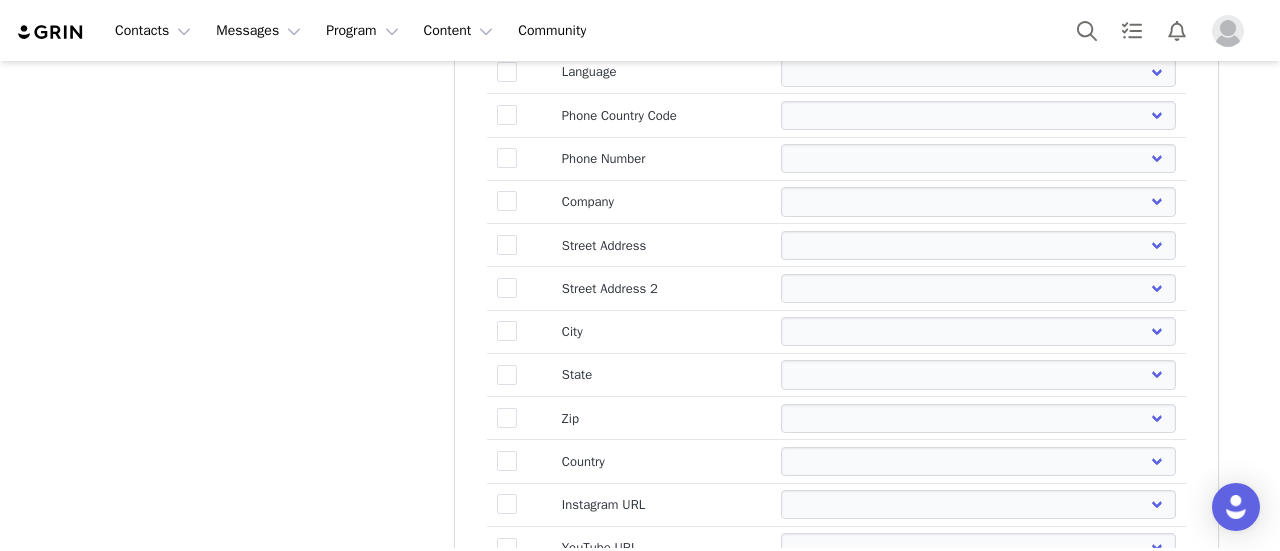 drag, startPoint x: 508, startPoint y: 198, endPoint x: 629, endPoint y: 195, distance: 121.037186 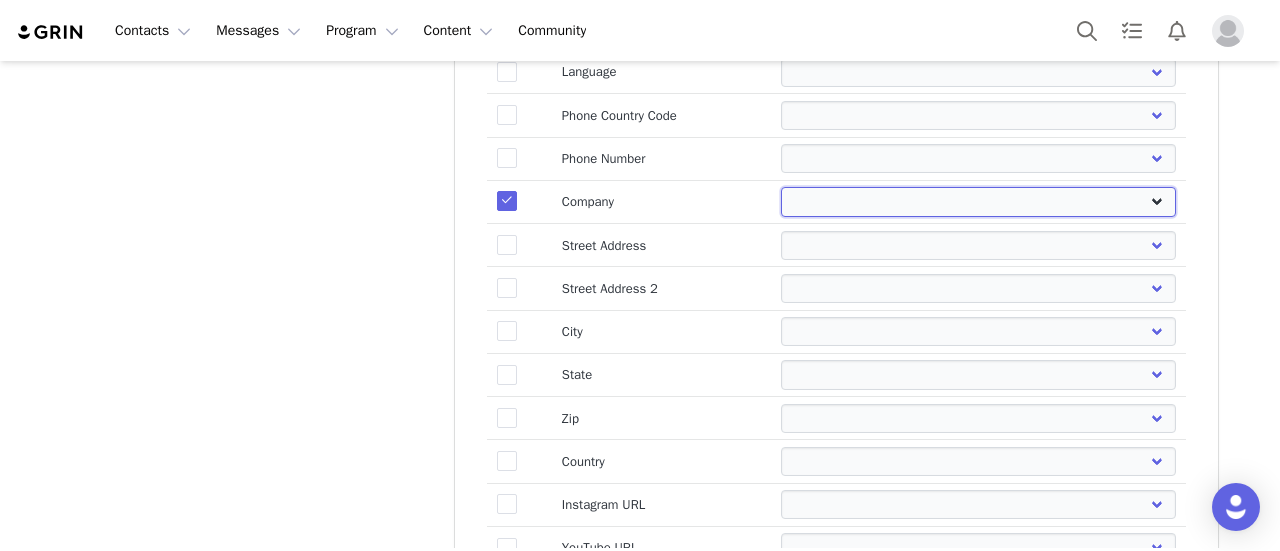 click on "First Name   Last Name   Email   PayPal Email   Gender   Language   Phone Country Code   Phone Number   Company   Street   Street 2   City   State   Zip   Country   Website URL   Instagram URL   YouTube URL   Twitter URL   Facebook URL   TikTok URL   Twitch URL   Pinterest URL   Primary Broker   Division   Grade   Compensation Type   Category   Influencer Emails   Follow Up Date   Locked In Date   Close Reason   Gifting Deliverables Summary   Primary Platform   Negotiation Start Date   Contacted Date (First Broker Contacted)   Close Date   NEGOTIATION SUBSTAGES   Influencer Birthday   Sprinklr Case #   Reality Show Name   NETSUITE ID   VENDOR NAME   UTM Link   Category (NEW)   Fashion Nova: Existing Codes" at bounding box center [978, 201] 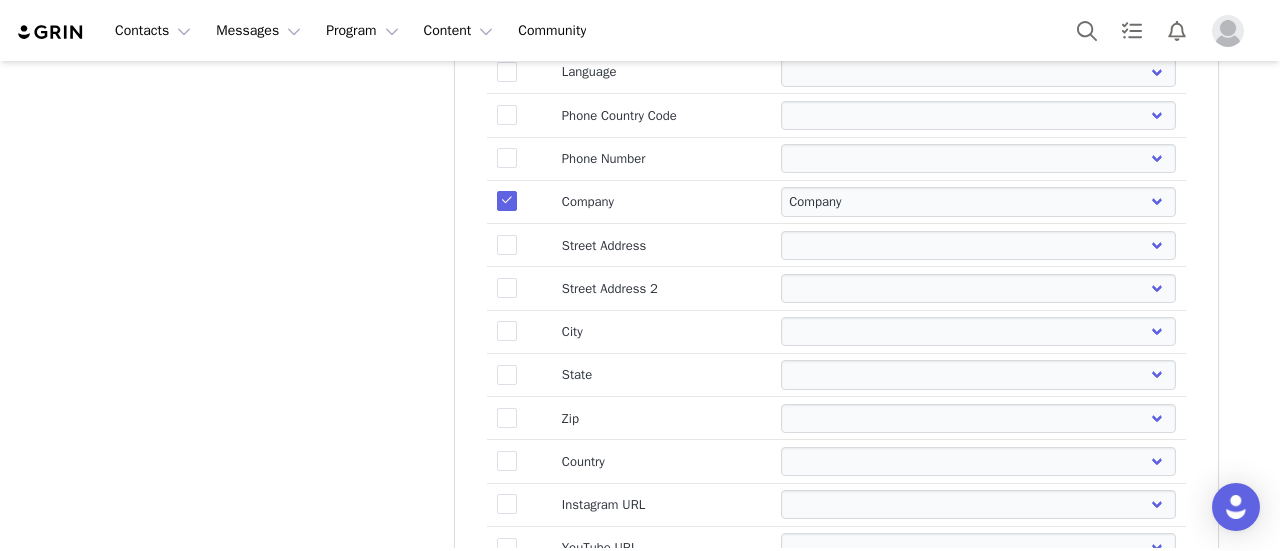 click on "Include Column Label from CSV Contact Property true  First Name   First Name   Last Name   Email   PayPal Email   Gender   Language   Phone Country Code   Phone Number   Company   Street   Street 2   City   State   Zip   Country   Website URL   Instagram URL   YouTube URL   Twitter URL   Facebook URL   TikTok URL   Twitch URL   Pinterest URL   Primary Broker   Division   Grade   Compensation Type   Category   Influencer Emails   Follow Up Date   Locked In Date   Close Reason   Gifting Deliverables Summary   Primary Platform   Negotiation Start Date   Contacted Date (First Broker Contacted)   Close Date   NEGOTIATION SUBSTAGES   Influencer Birthday   Sprinklr Case #   Reality Show Name   NETSUITE ID   VENDOR NAME   UTM Link   Category (NEW)   Fashion Nova: Existing Codes  true  Last Name   First Name   Last Name   Email   PayPal Email   Gender   Language   Phone Country Code   Phone Number   Company   Street   Street 2   City   State   Zip   Country   Website URL   Instagram URL   YouTube URL   Twitter URL" at bounding box center [836, 343] 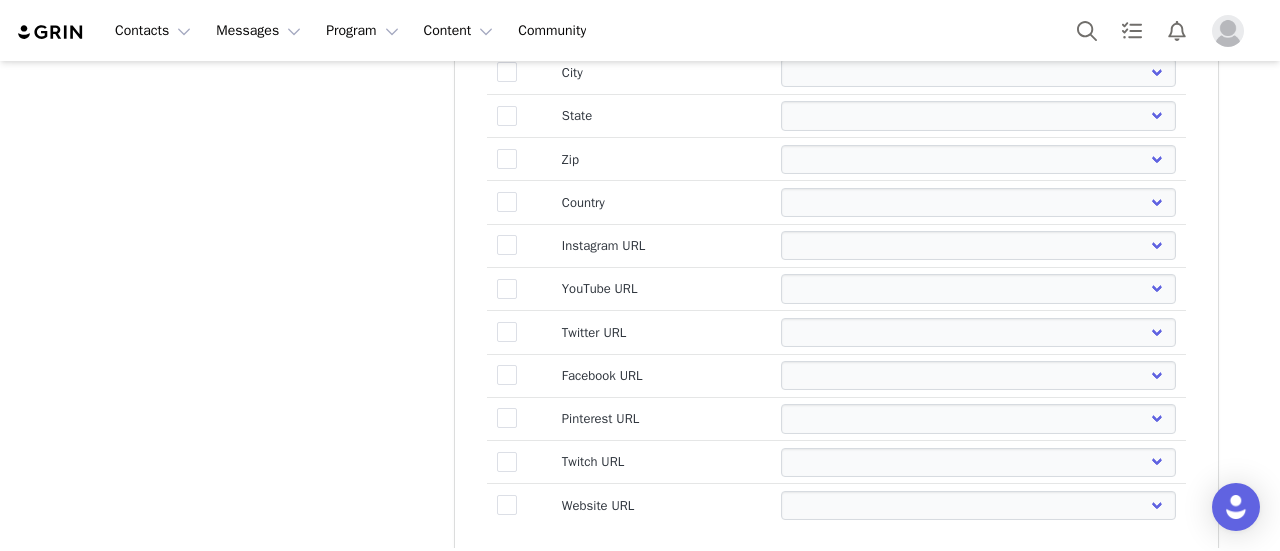 scroll, scrollTop: 734, scrollLeft: 0, axis: vertical 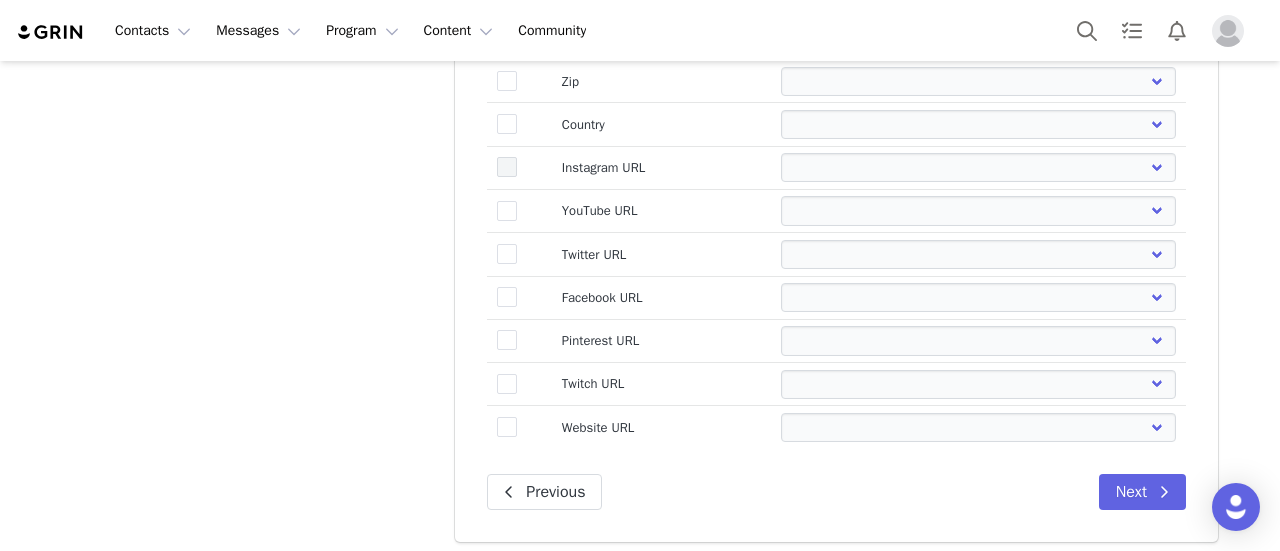 click at bounding box center [507, 167] 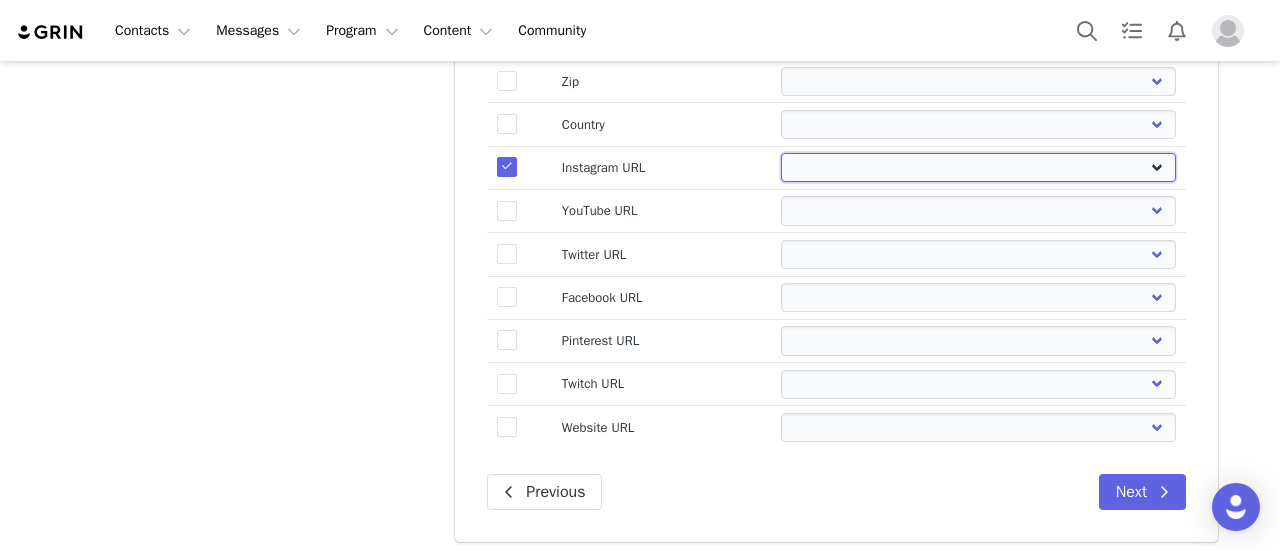 click on "First Name   Last Name   Email   PayPal Email   Gender   Language   Phone Country Code   Phone Number   Company   Street   Street 2   City   State   Zip   Country   Website URL   Instagram URL   YouTube URL   Twitter URL   Facebook URL   TikTok URL   Twitch URL   Pinterest URL   Primary Broker   Division   Grade   Compensation Type   Category   Influencer Emails   Follow Up Date   Locked In Date   Close Reason   Gifting Deliverables Summary   Primary Platform   Negotiation Start Date   Contacted Date (First Broker Contacted)   Close Date   NEGOTIATION SUBSTAGES   Influencer Birthday   Sprinklr Case #   Reality Show Name   NETSUITE ID   VENDOR NAME   UTM Link   Category (NEW)   Fashion Nova: Existing Codes" at bounding box center [978, 167] 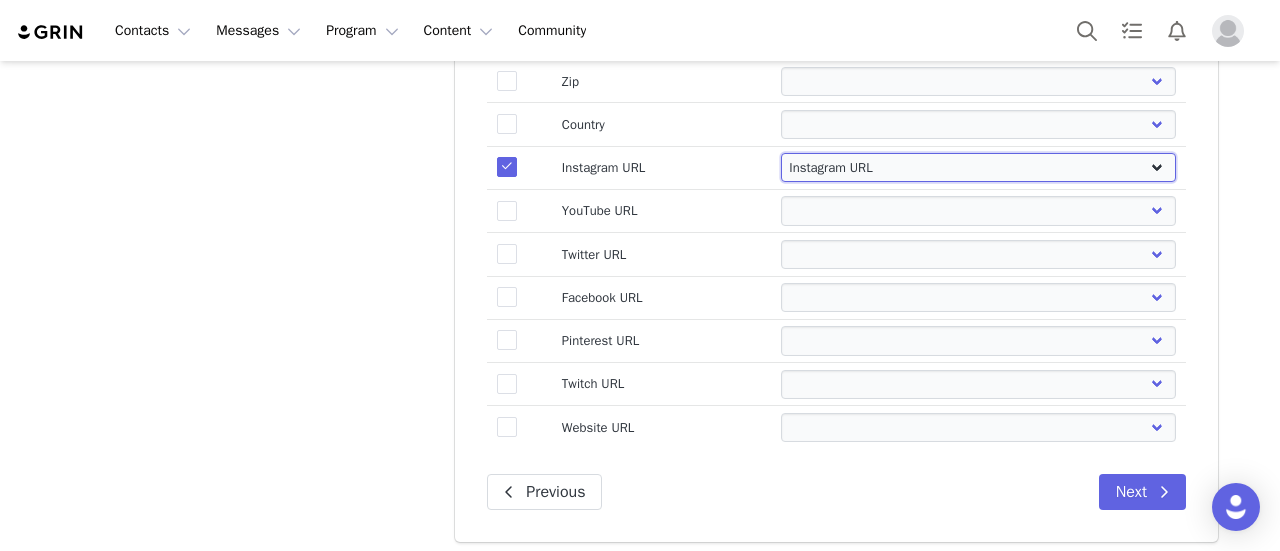 click on "First Name   Last Name   Email   PayPal Email   Gender   Language   Phone Country Code   Phone Number   Company   Street   Street 2   City   State   Zip   Country   Website URL   Instagram URL   YouTube URL   Twitter URL   Facebook URL   TikTok URL   Twitch URL   Pinterest URL   Primary Broker   Division   Grade   Compensation Type   Category   Influencer Emails   Follow Up Date   Locked In Date   Close Reason   Gifting Deliverables Summary   Primary Platform   Negotiation Start Date   Contacted Date (First Broker Contacted)   Close Date   NEGOTIATION SUBSTAGES   Influencer Birthday   Sprinklr Case #   Reality Show Name   NETSUITE ID   VENDOR NAME   UTM Link   Category (NEW)   Fashion Nova: Existing Codes" at bounding box center [978, 167] 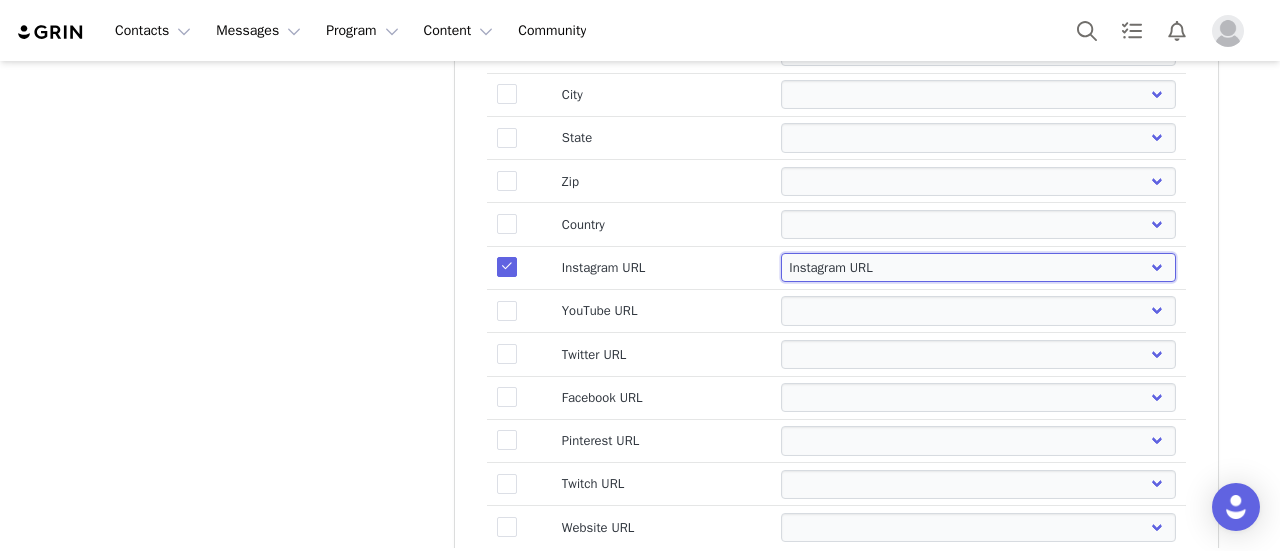 scroll, scrollTop: 734, scrollLeft: 0, axis: vertical 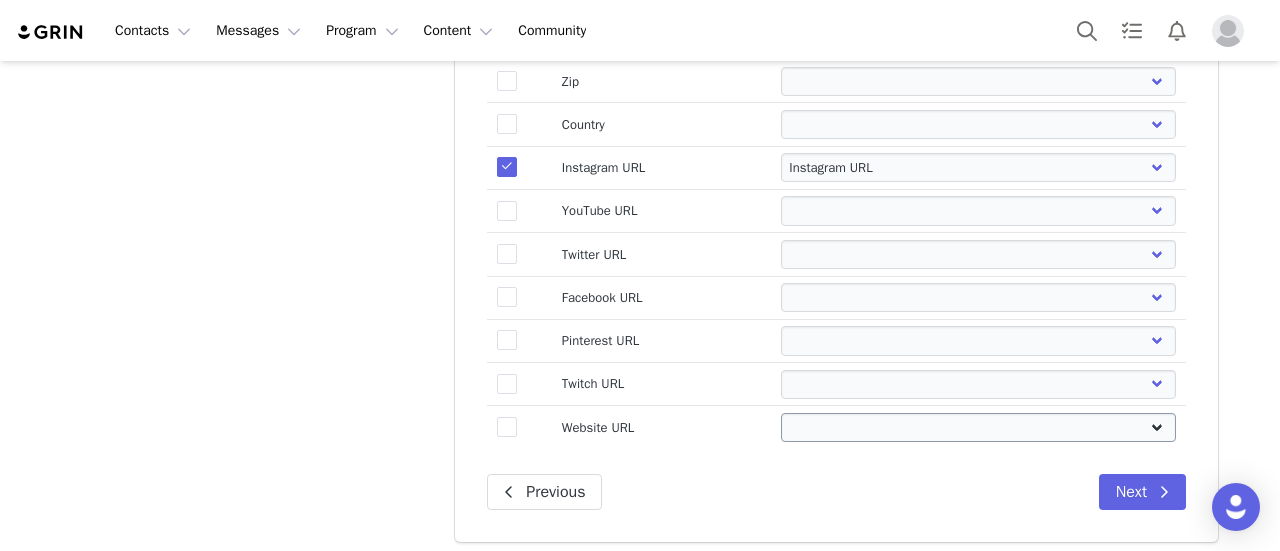 drag, startPoint x: 494, startPoint y: 426, endPoint x: 799, endPoint y: 431, distance: 305.041 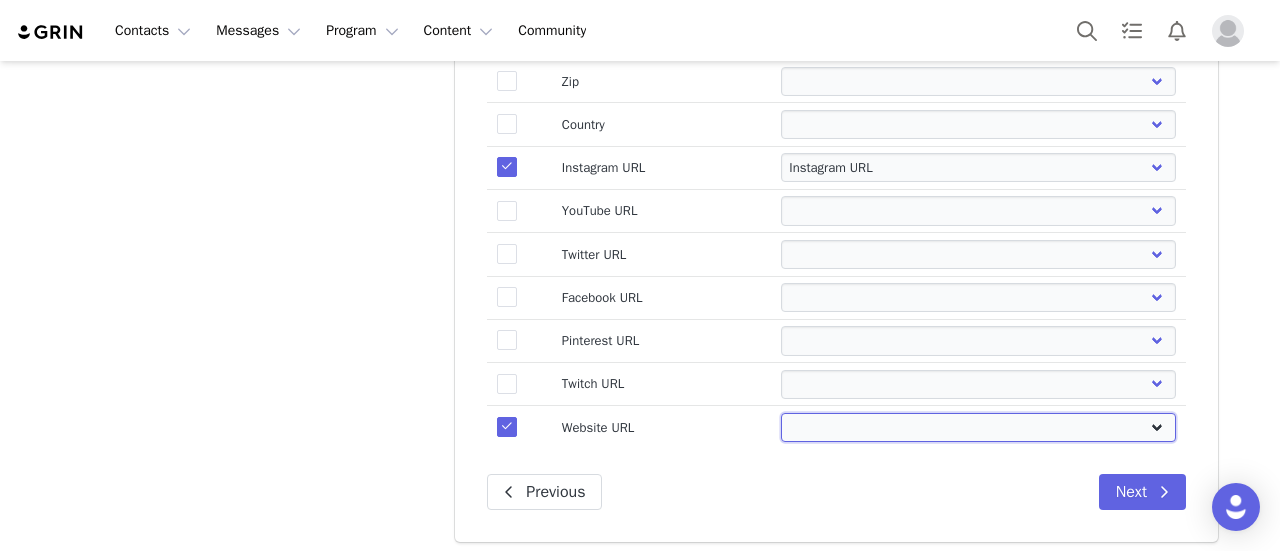 click on "First Name   Last Name   Email   PayPal Email   Gender   Language   Phone Country Code   Phone Number   Company   Street   Street 2   City   State   Zip   Country   Website URL   Instagram URL   YouTube URL   Twitter URL   Facebook URL   TikTok URL   Twitch URL   Pinterest URL   Primary Broker   Division   Grade   Compensation Type   Category   Influencer Emails   Follow Up Date   Locked In Date   Close Reason   Gifting Deliverables Summary   Primary Platform   Negotiation Start Date   Contacted Date (First Broker Contacted)   Close Date   NEGOTIATION SUBSTAGES   Influencer Birthday   Sprinklr Case #   Reality Show Name   NETSUITE ID   VENDOR NAME   UTM Link   Category (NEW)   Fashion Nova: Existing Codes" at bounding box center (978, 427) 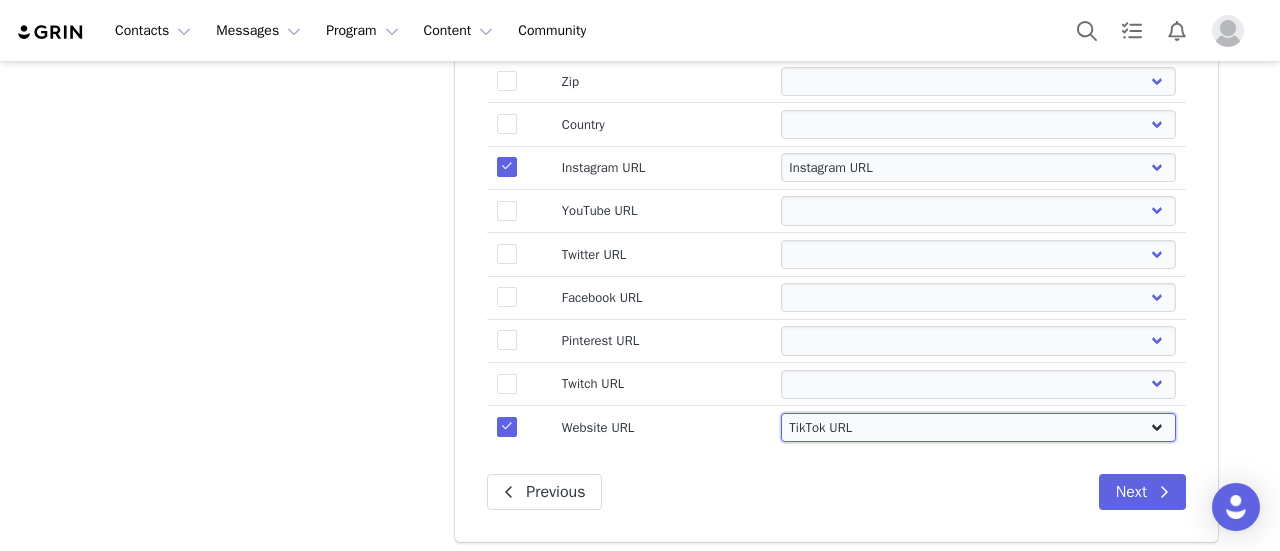 click on "First Name   Last Name   Email   PayPal Email   Gender   Language   Phone Country Code   Phone Number   Company   Street   Street 2   City   State   Zip   Country   Website URL   Instagram URL   YouTube URL   Twitter URL   Facebook URL   TikTok URL   Twitch URL   Pinterest URL   Primary Broker   Division   Grade   Compensation Type   Category   Influencer Emails   Follow Up Date   Locked In Date   Close Reason   Gifting Deliverables Summary   Primary Platform   Negotiation Start Date   Contacted Date (First Broker Contacted)   Close Date   NEGOTIATION SUBSTAGES   Influencer Birthday   Sprinklr Case #   Reality Show Name   NETSUITE ID   VENDOR NAME   UTM Link   Category (NEW)   Fashion Nova: Existing Codes" at bounding box center [978, 427] 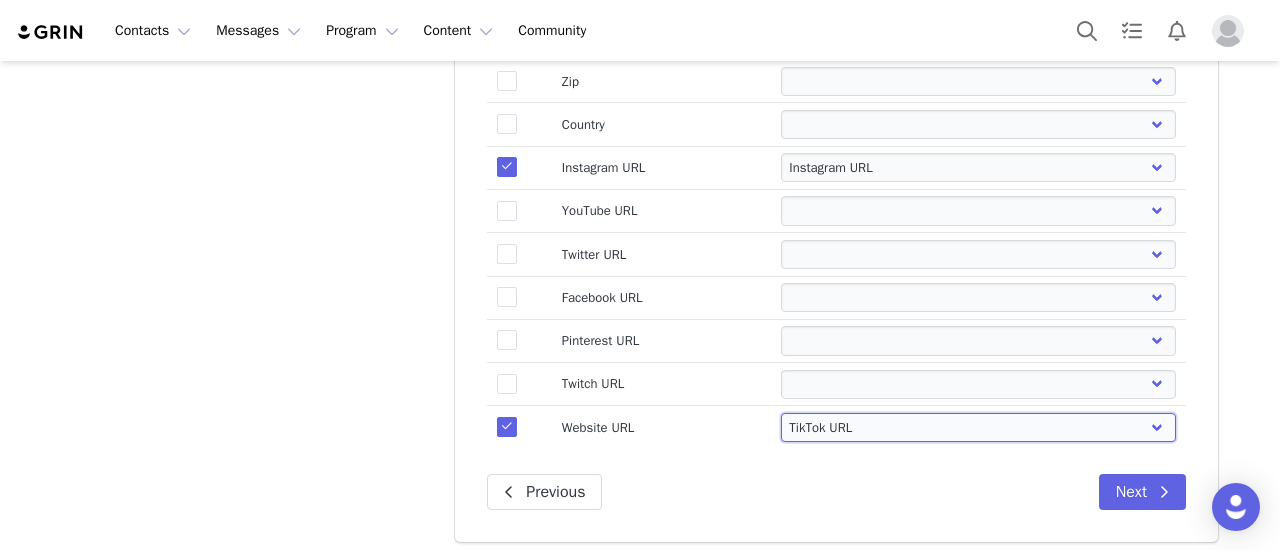 scroll, scrollTop: 0, scrollLeft: 0, axis: both 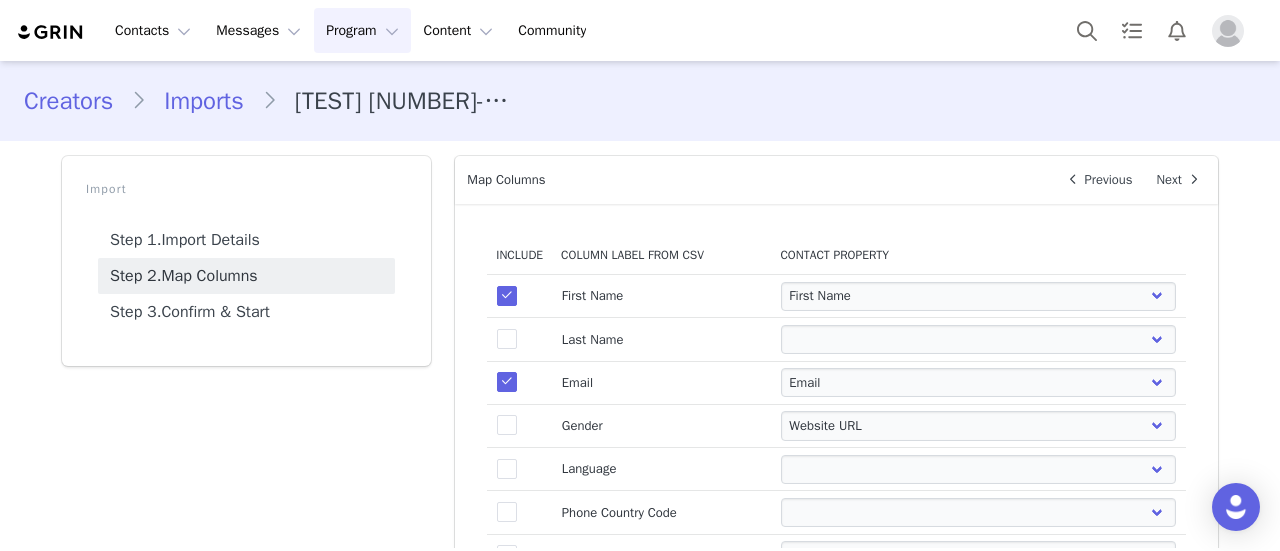 click on "Program Program" at bounding box center [362, 30] 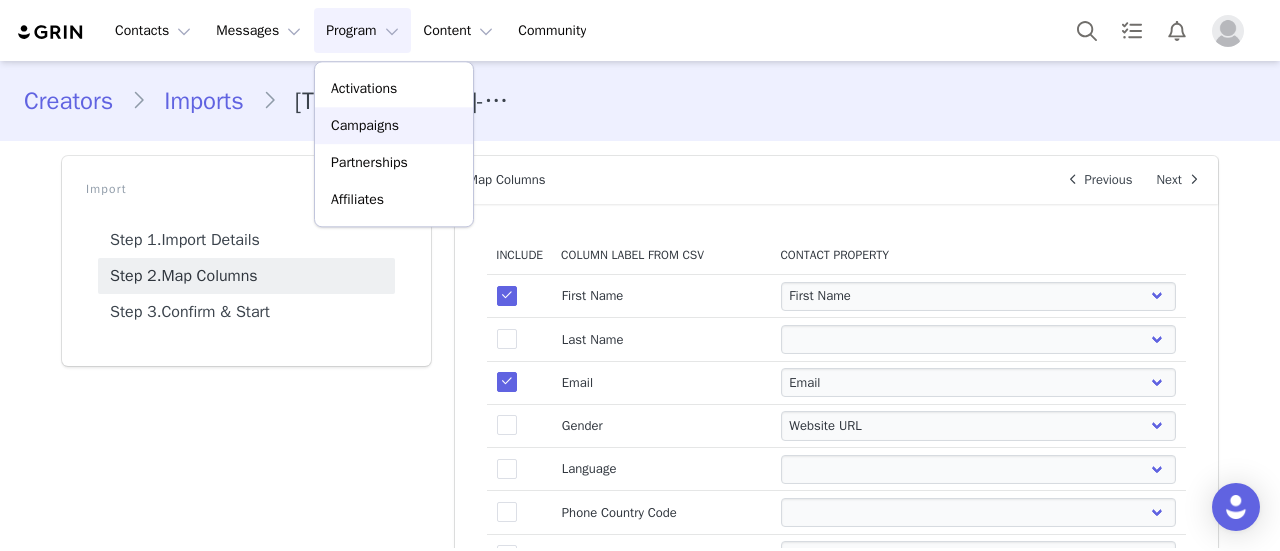 click on "Campaigns" at bounding box center [365, 125] 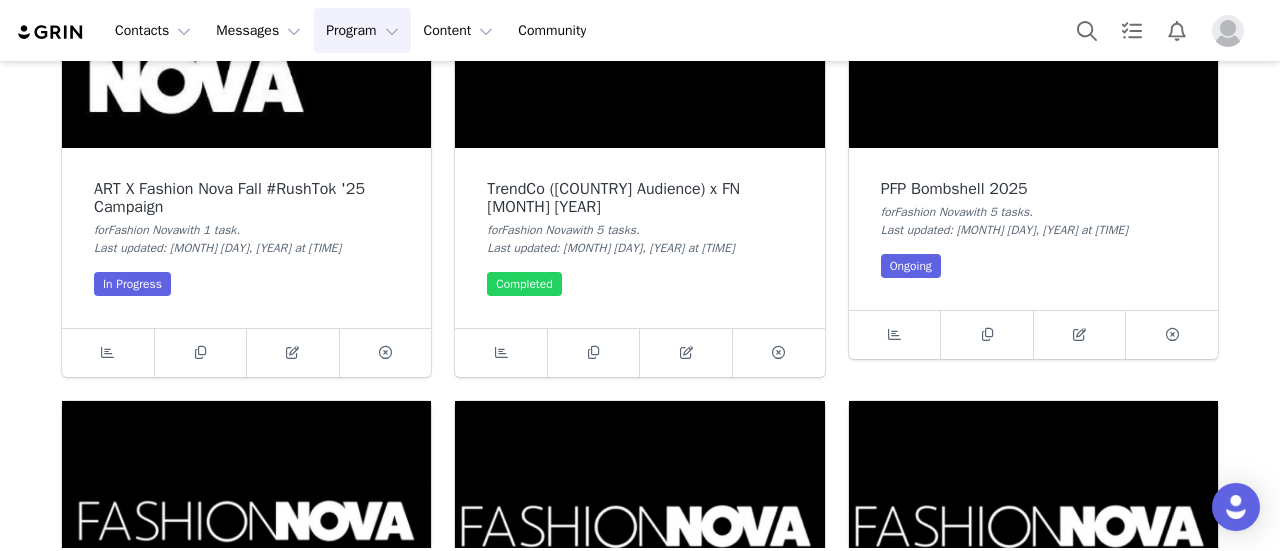 scroll, scrollTop: 800, scrollLeft: 0, axis: vertical 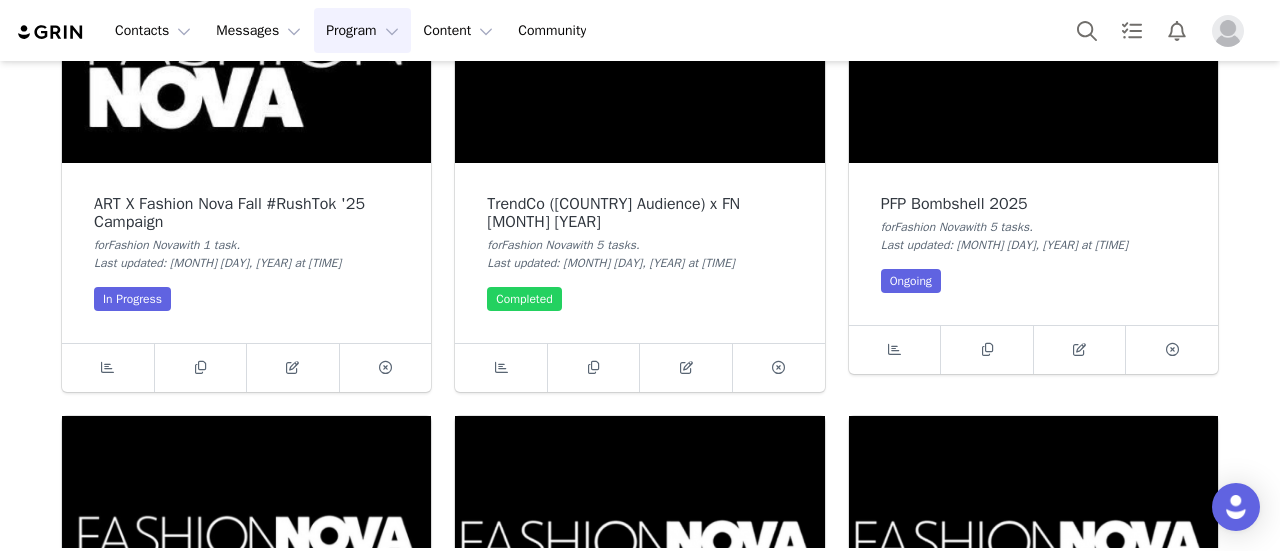 click at bounding box center [246, 24] 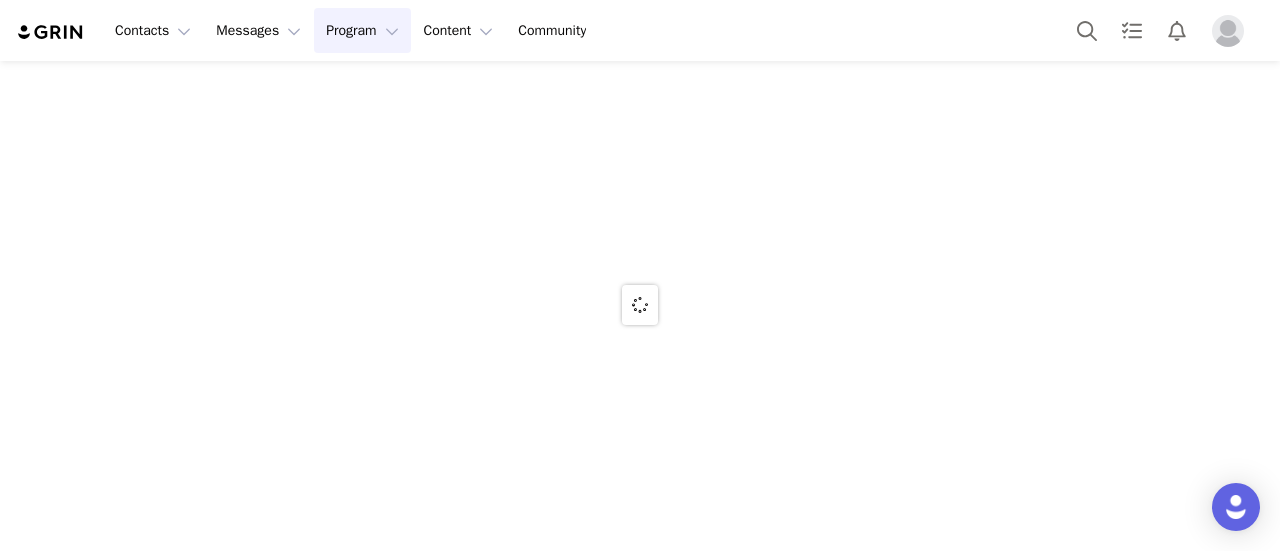 scroll, scrollTop: 0, scrollLeft: 0, axis: both 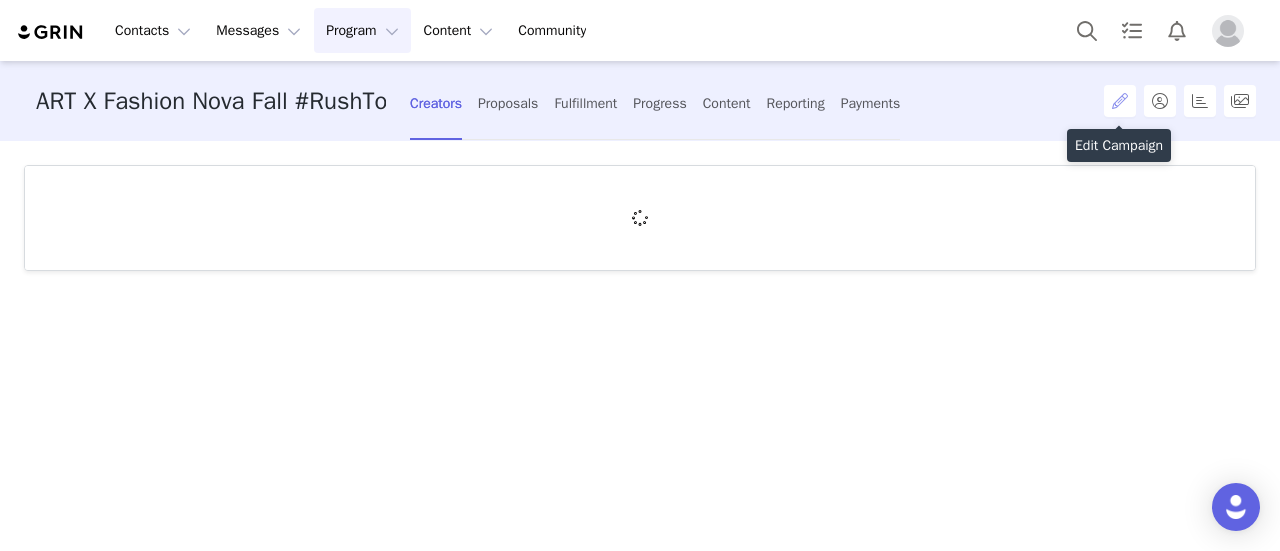 click at bounding box center [1120, 101] 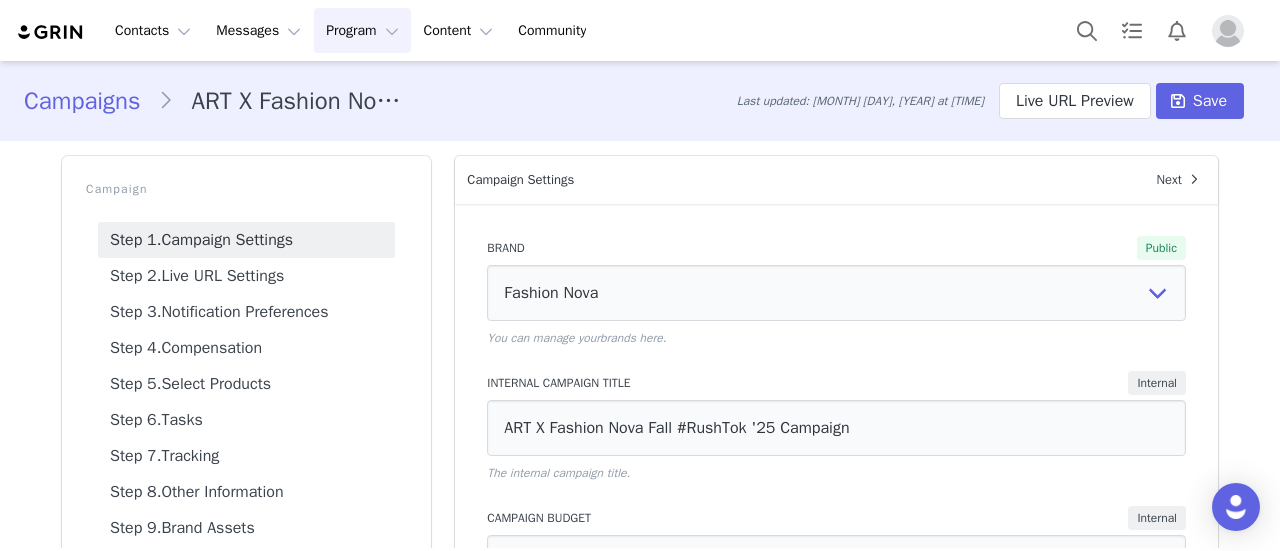 scroll, scrollTop: 0, scrollLeft: 0, axis: both 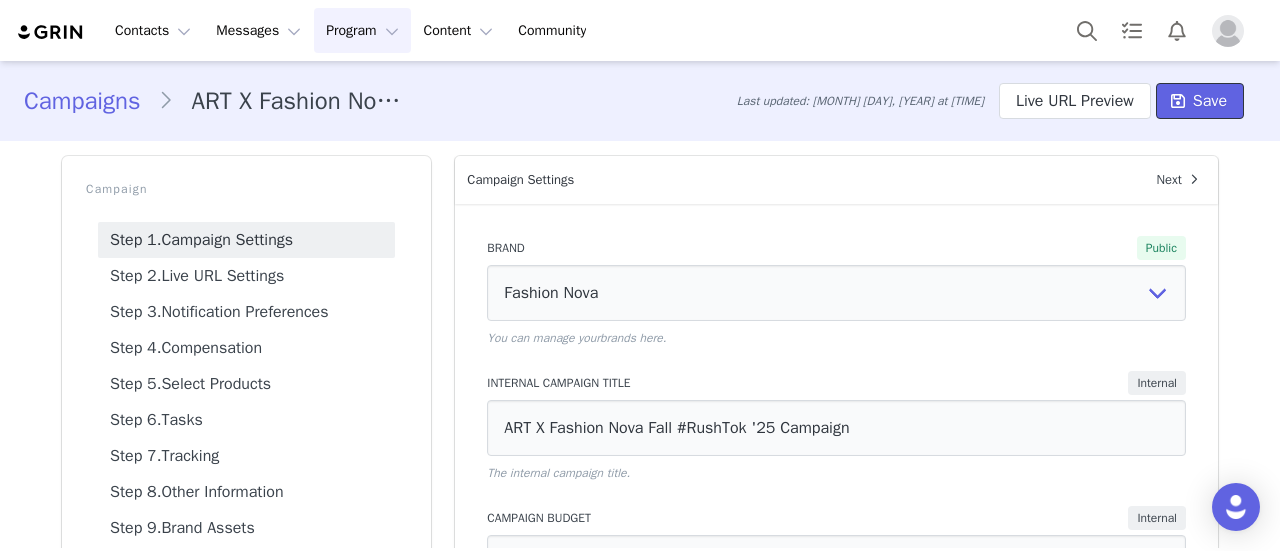 drag, startPoint x: 1214, startPoint y: 105, endPoint x: 783, endPoint y: 225, distance: 447.39355 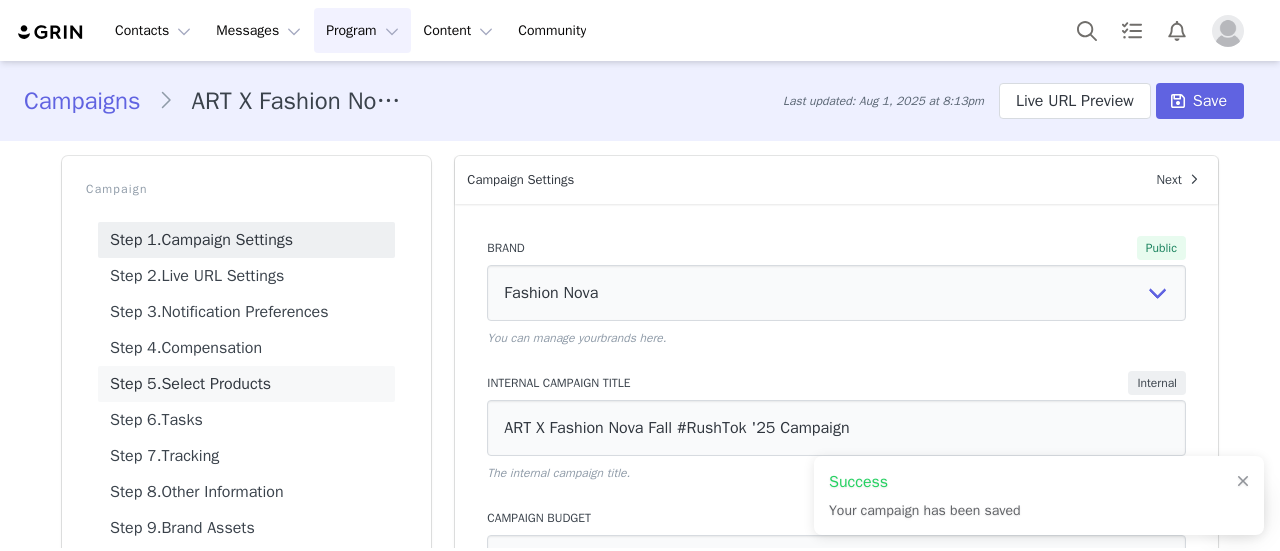click on "Step 5.  Select Products" at bounding box center (246, 384) 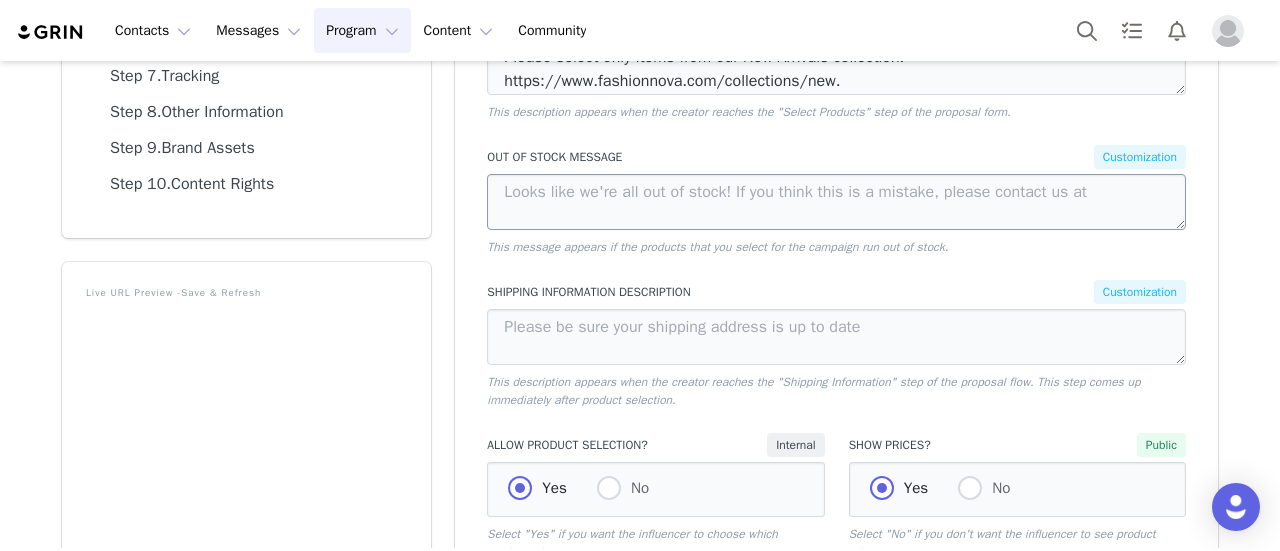 scroll, scrollTop: 80, scrollLeft: 0, axis: vertical 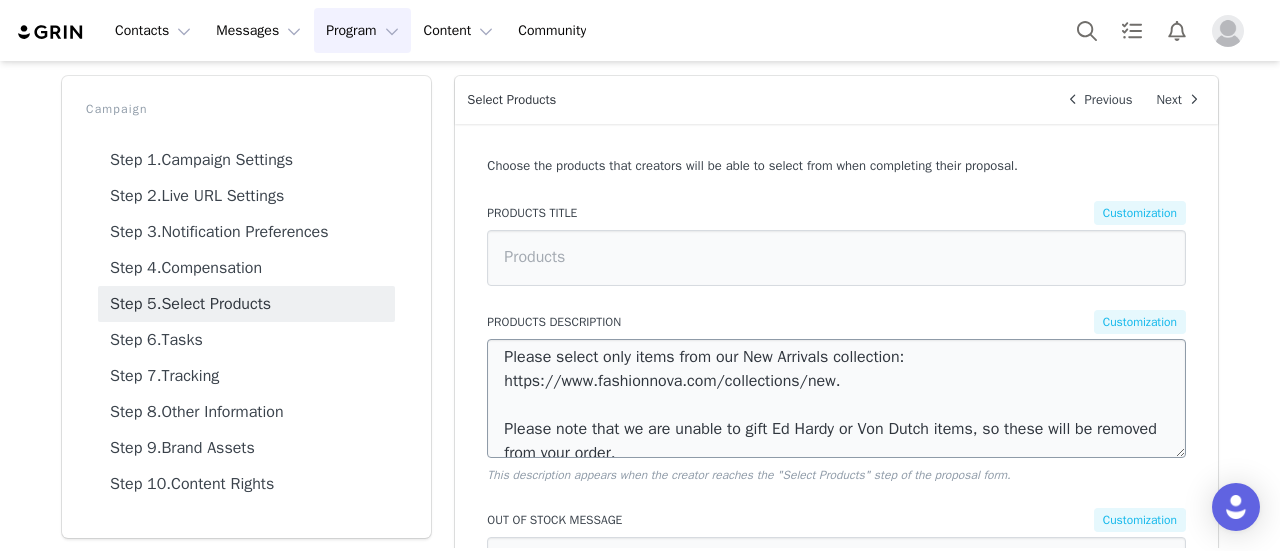 drag, startPoint x: 1171, startPoint y: 389, endPoint x: 1169, endPoint y: 478, distance: 89.02247 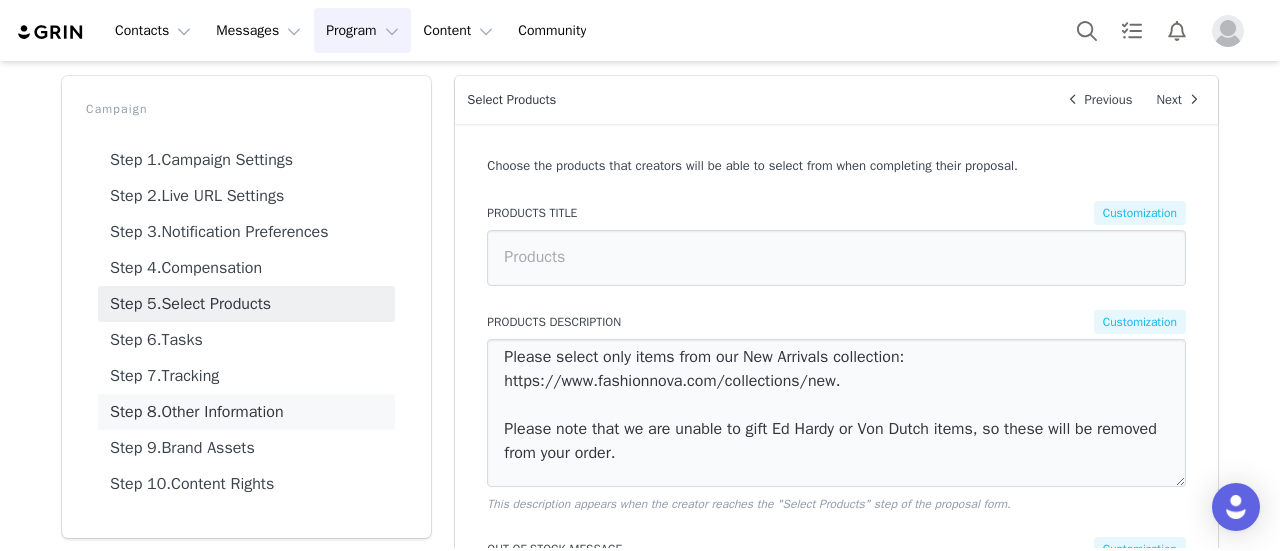 click on "Step 9.  Brand Assets" at bounding box center (246, 448) 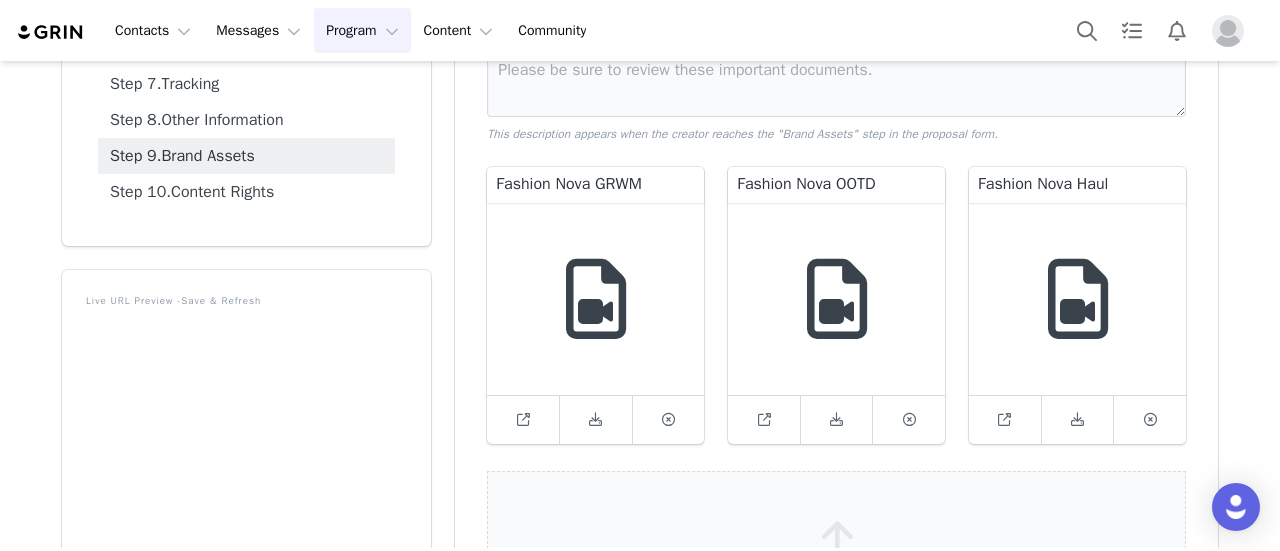 scroll, scrollTop: 380, scrollLeft: 0, axis: vertical 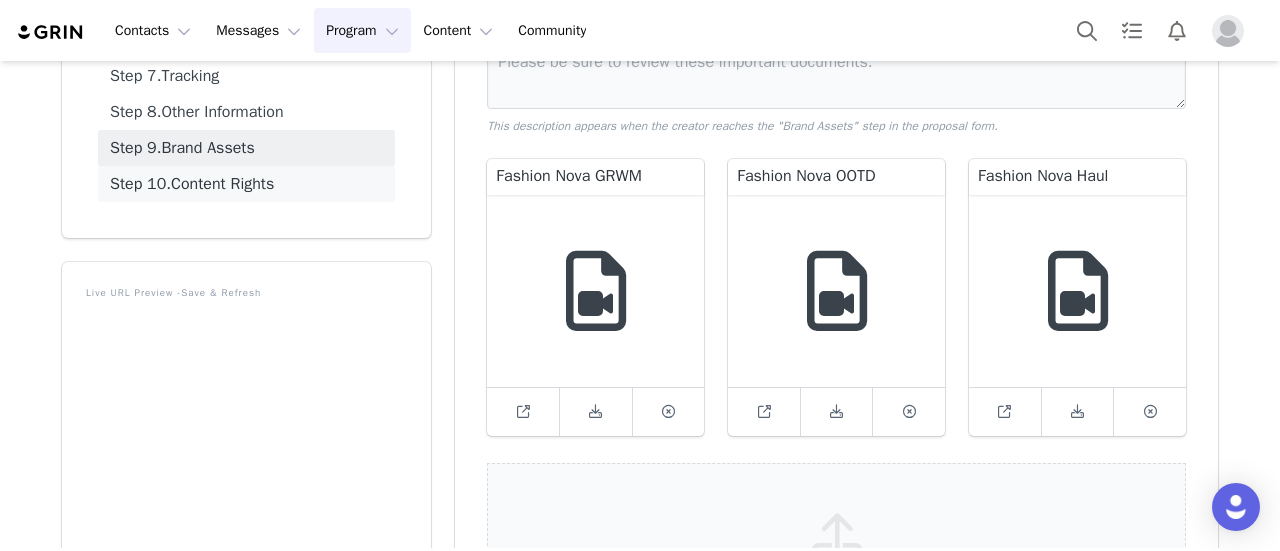 click on "Step 10.  Content Rights" at bounding box center [246, 184] 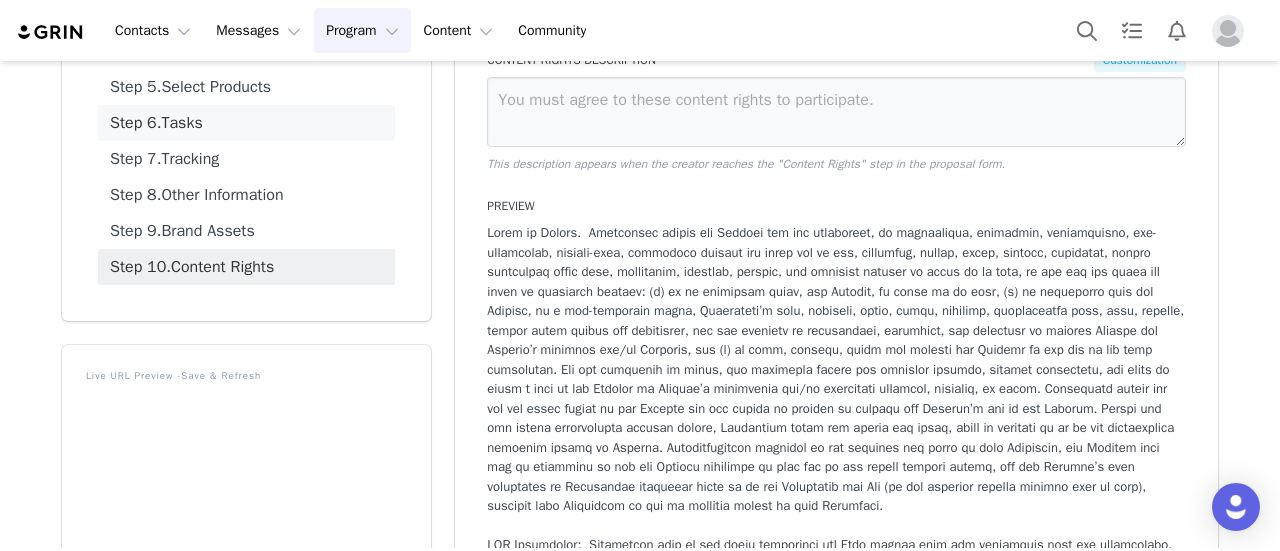 scroll, scrollTop: 180, scrollLeft: 0, axis: vertical 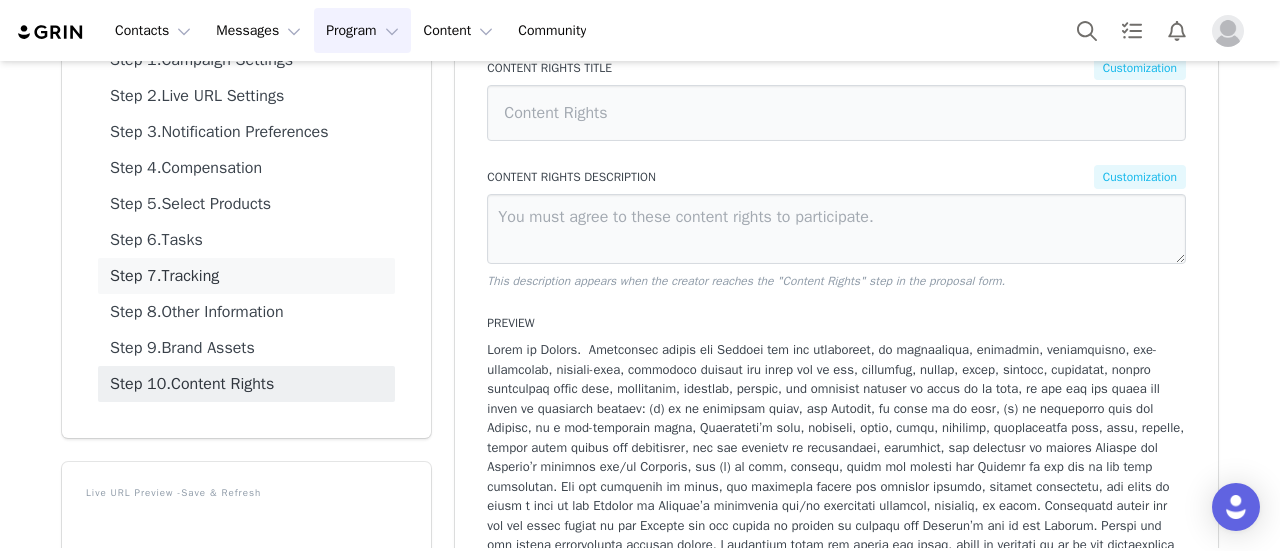 click on "Step 7.  Tracking" at bounding box center (246, 276) 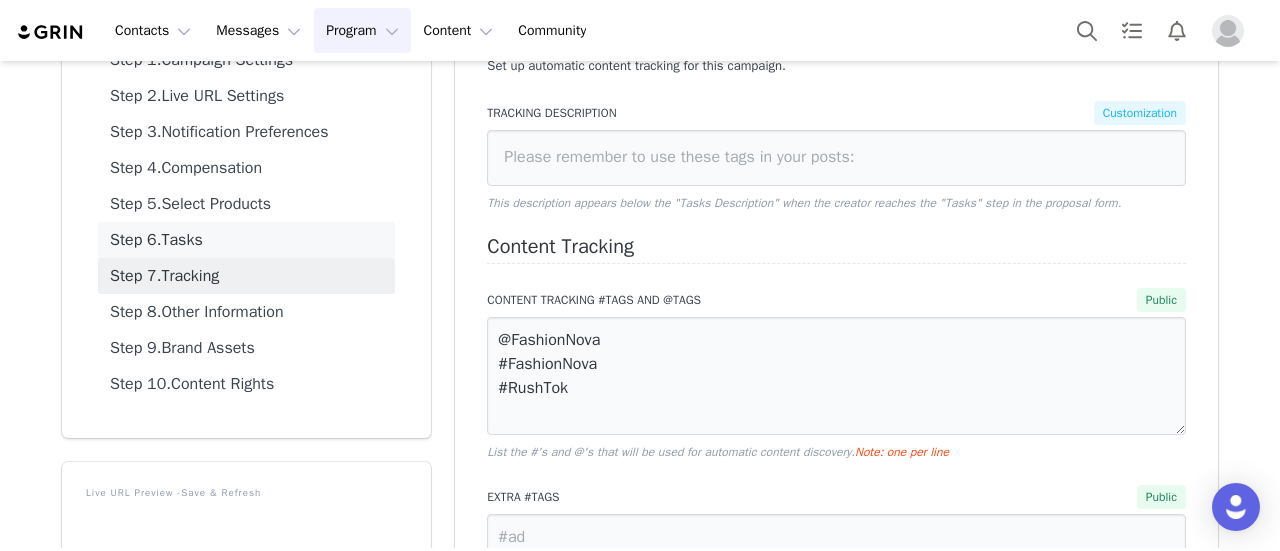 click on "Step [NUMBER]. Tasks" at bounding box center (246, 240) 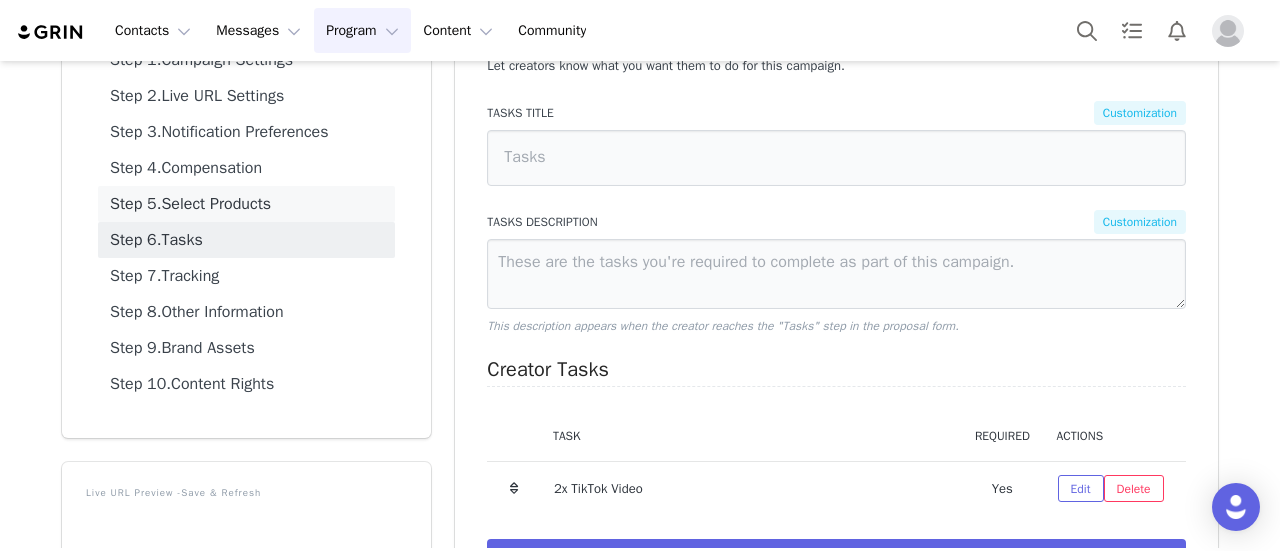 click on "Step 5.  Select Products" at bounding box center [246, 204] 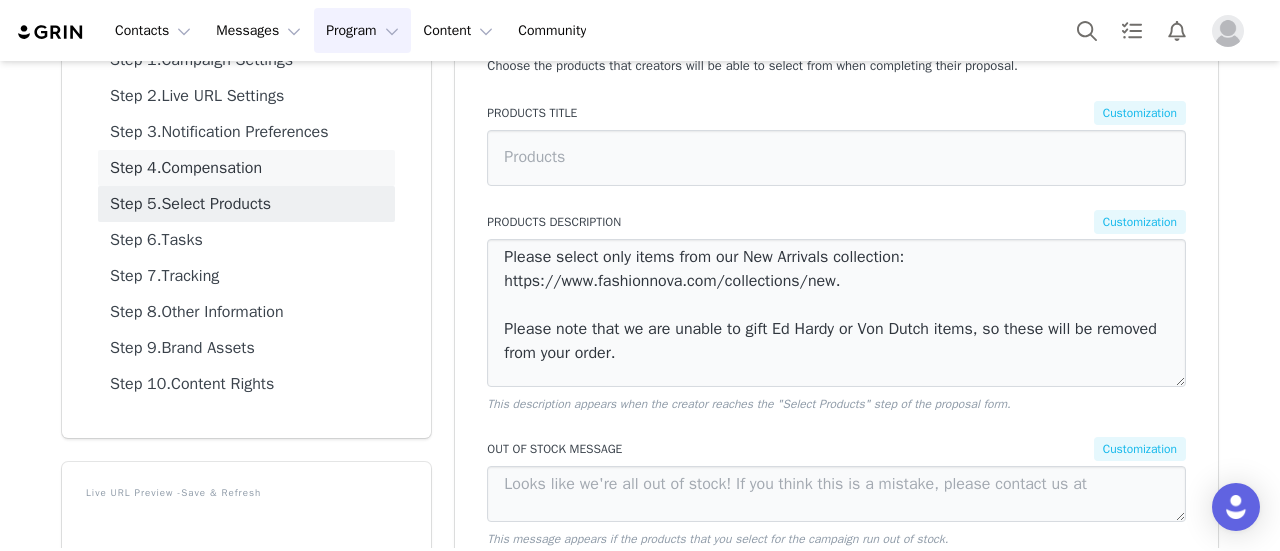 click on "Step 4.  Compensation" at bounding box center [246, 168] 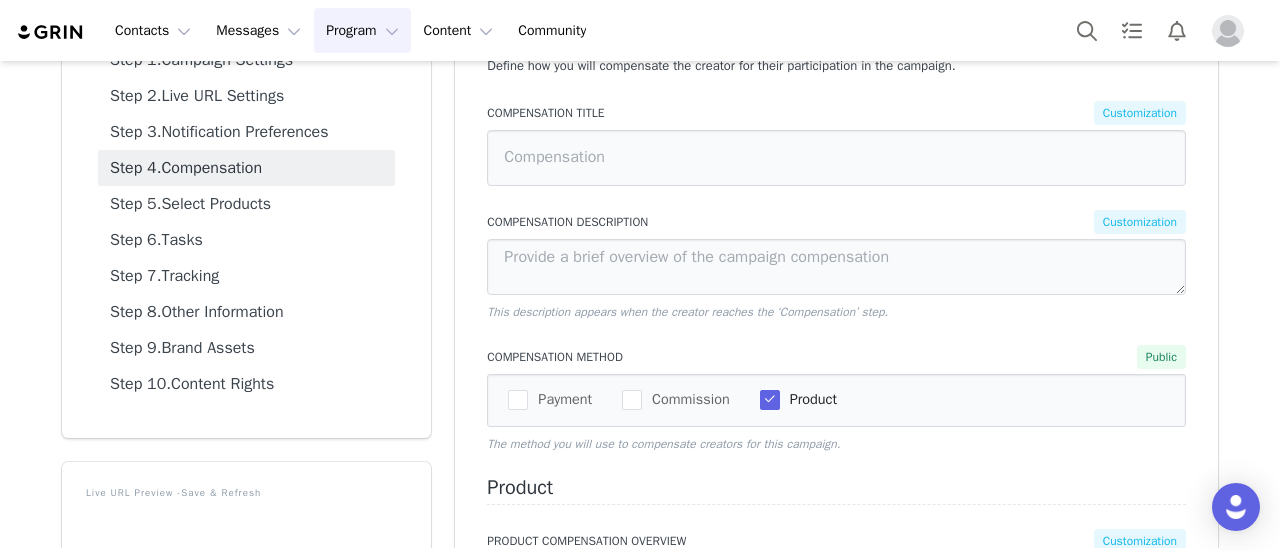 drag, startPoint x: 230, startPoint y: 135, endPoint x: 439, endPoint y: 179, distance: 213.58136 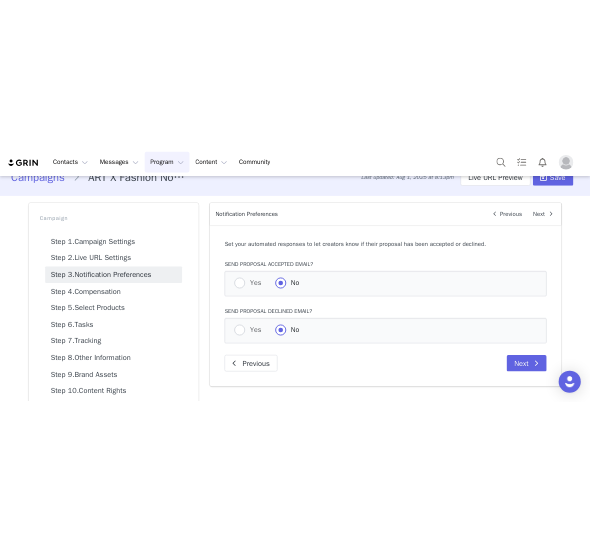 scroll, scrollTop: 0, scrollLeft: 0, axis: both 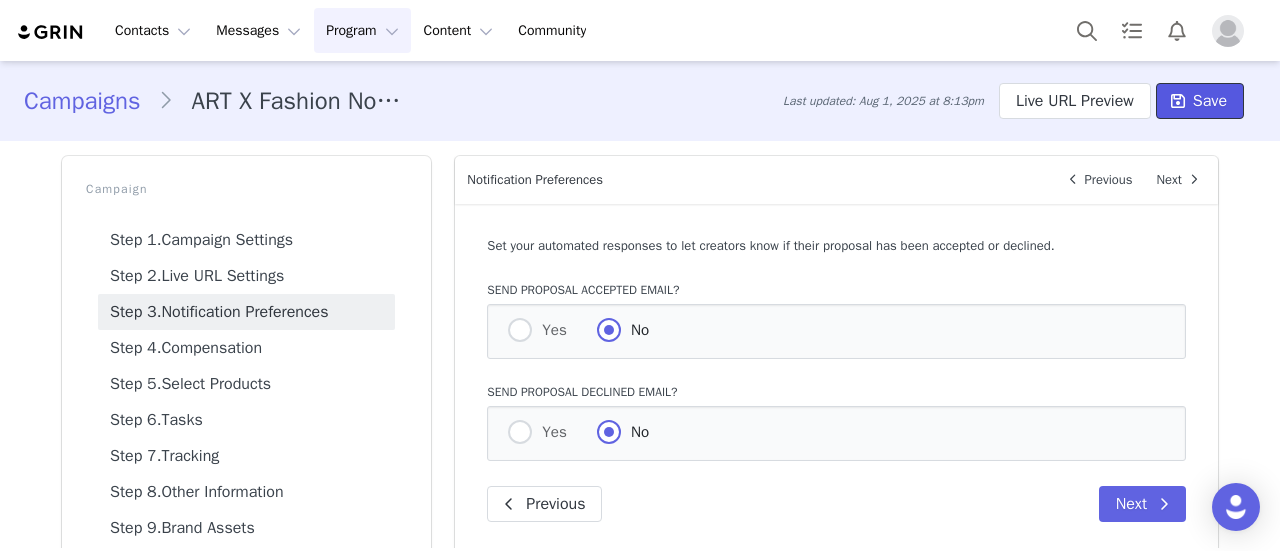 click on "Save" at bounding box center (1210, 101) 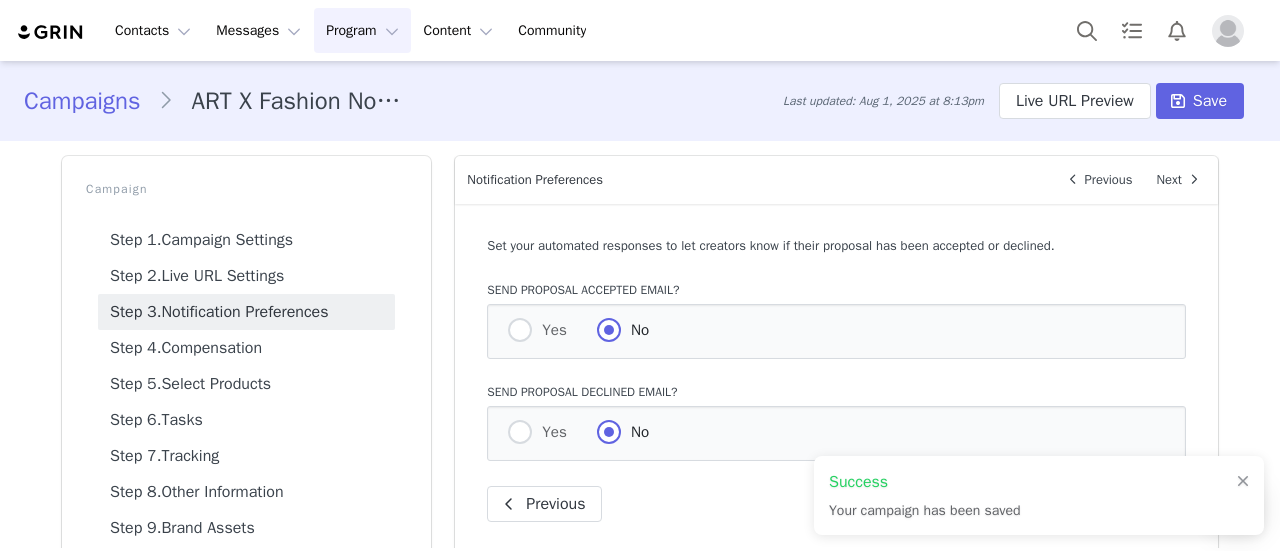click on "Campaigns" at bounding box center [91, 101] 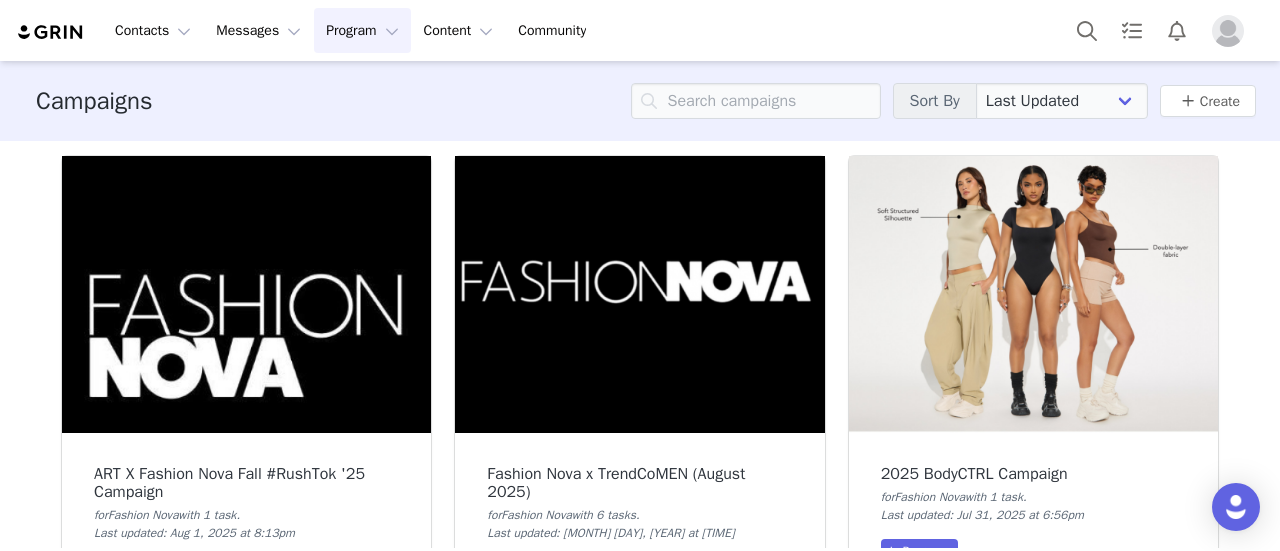 click at bounding box center [246, 294] 